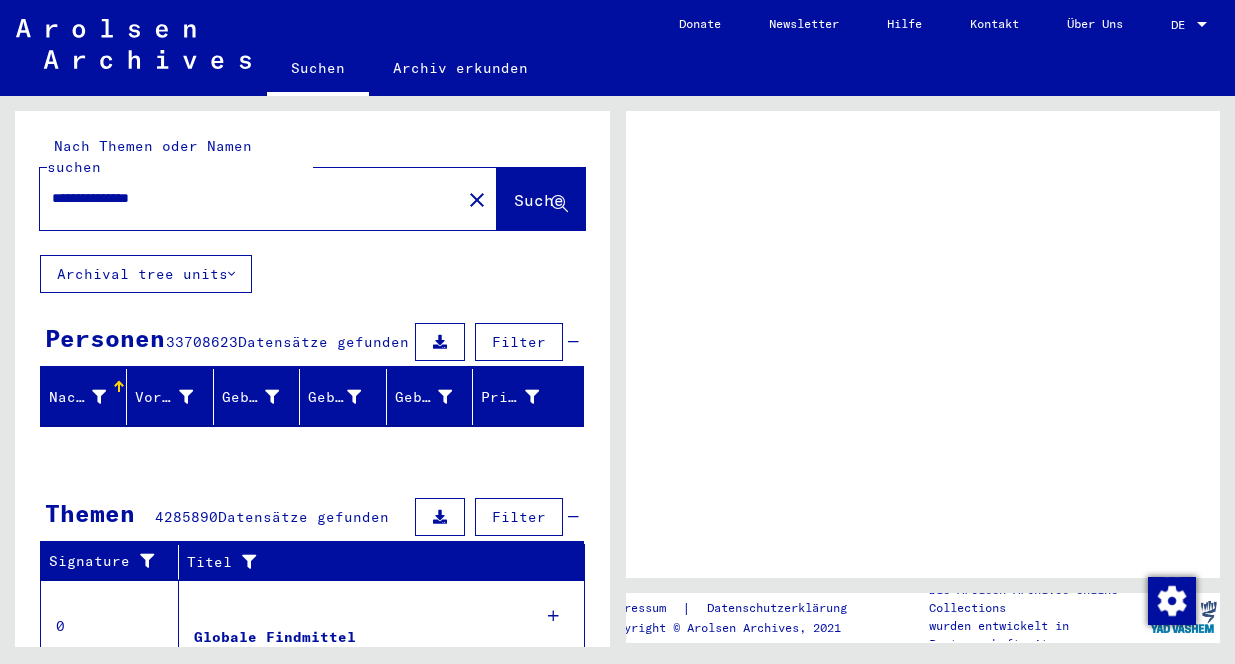 scroll, scrollTop: 0, scrollLeft: 0, axis: both 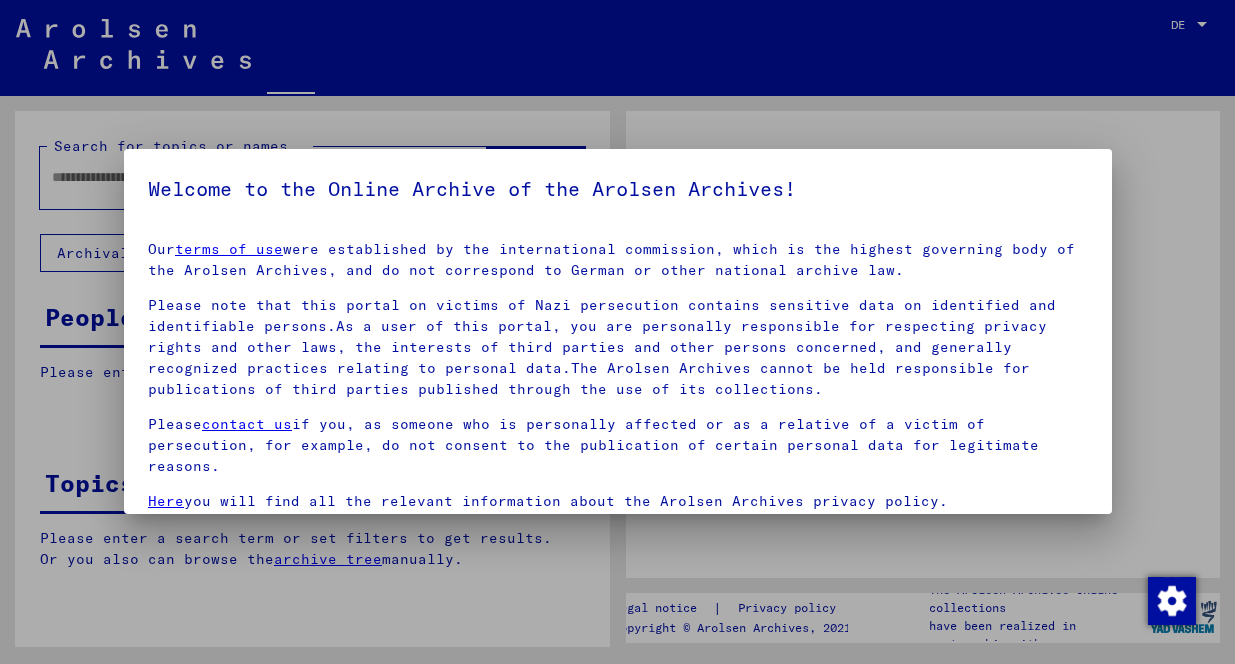 type on "**********" 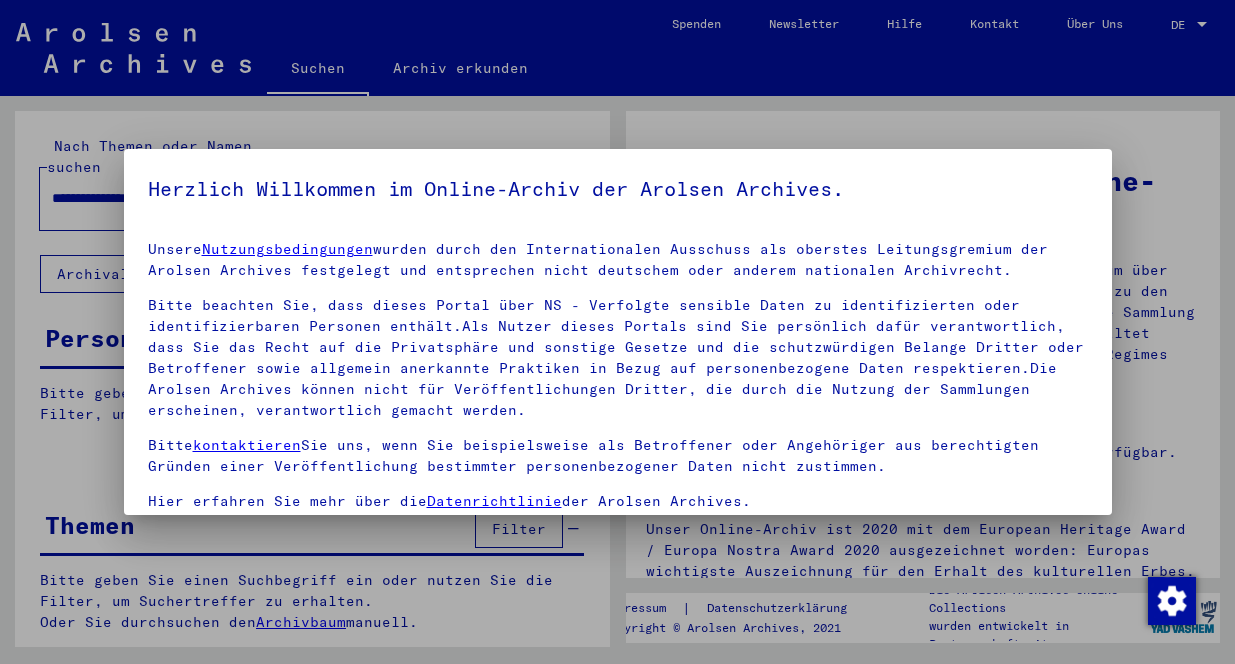 scroll, scrollTop: 115, scrollLeft: 0, axis: vertical 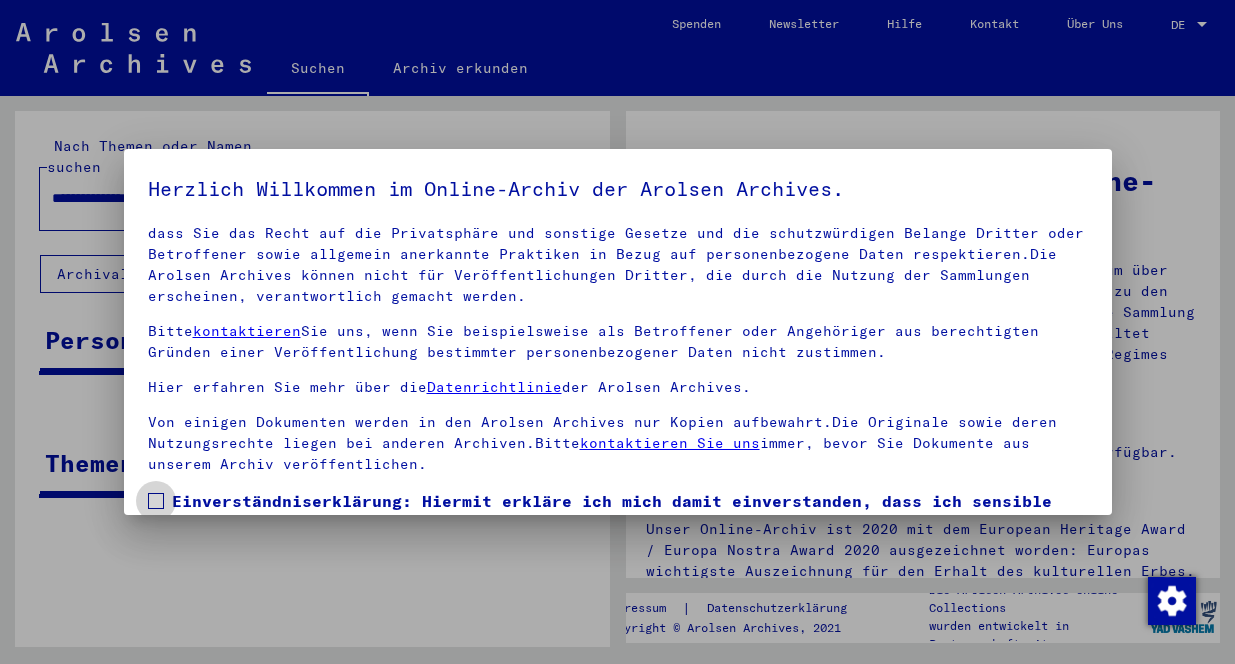 click at bounding box center (156, 501) 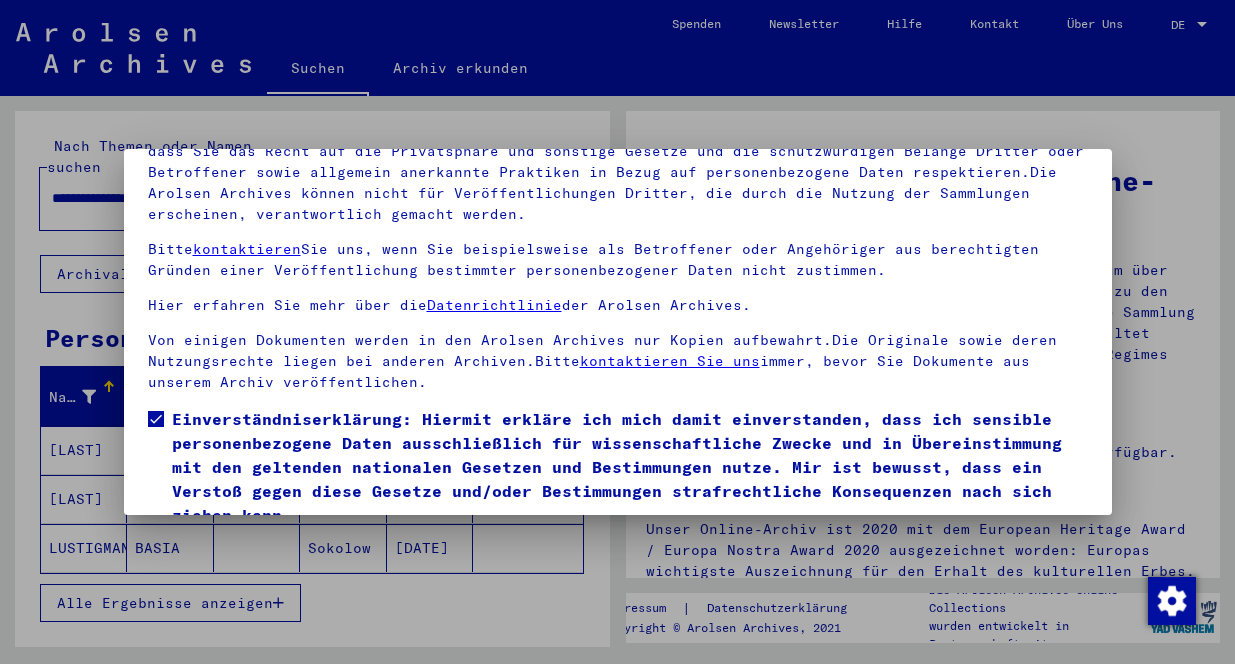 scroll, scrollTop: 167, scrollLeft: 0, axis: vertical 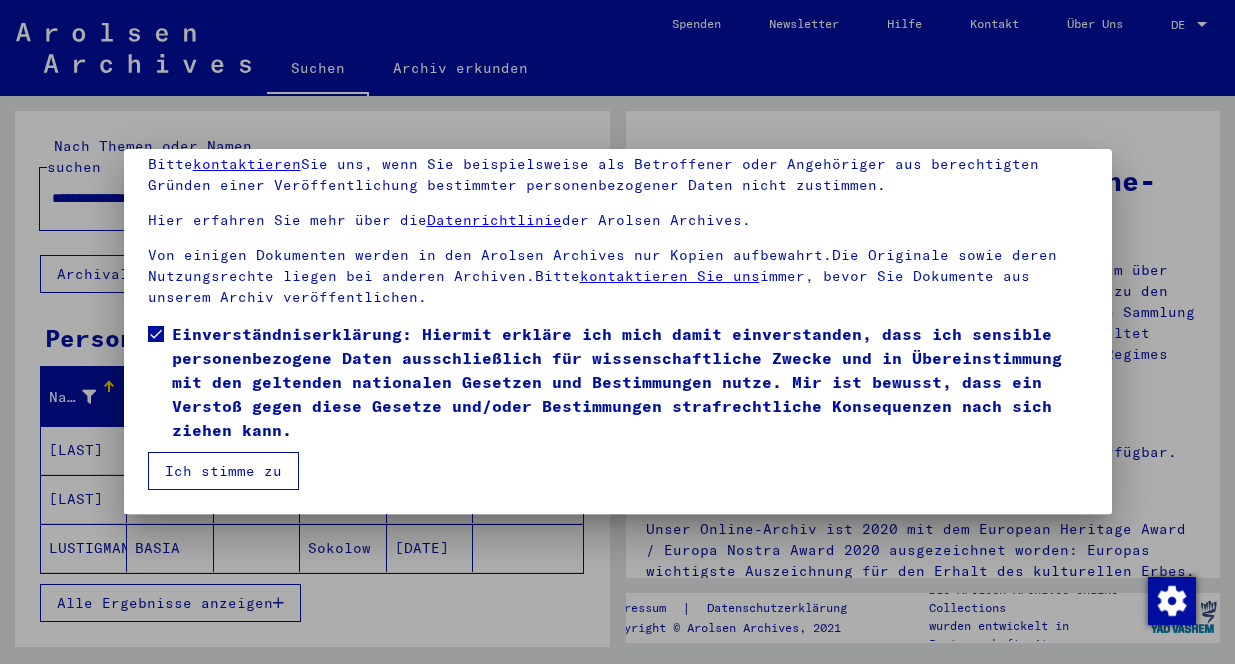 click on "Ich stimme zu" at bounding box center (223, 471) 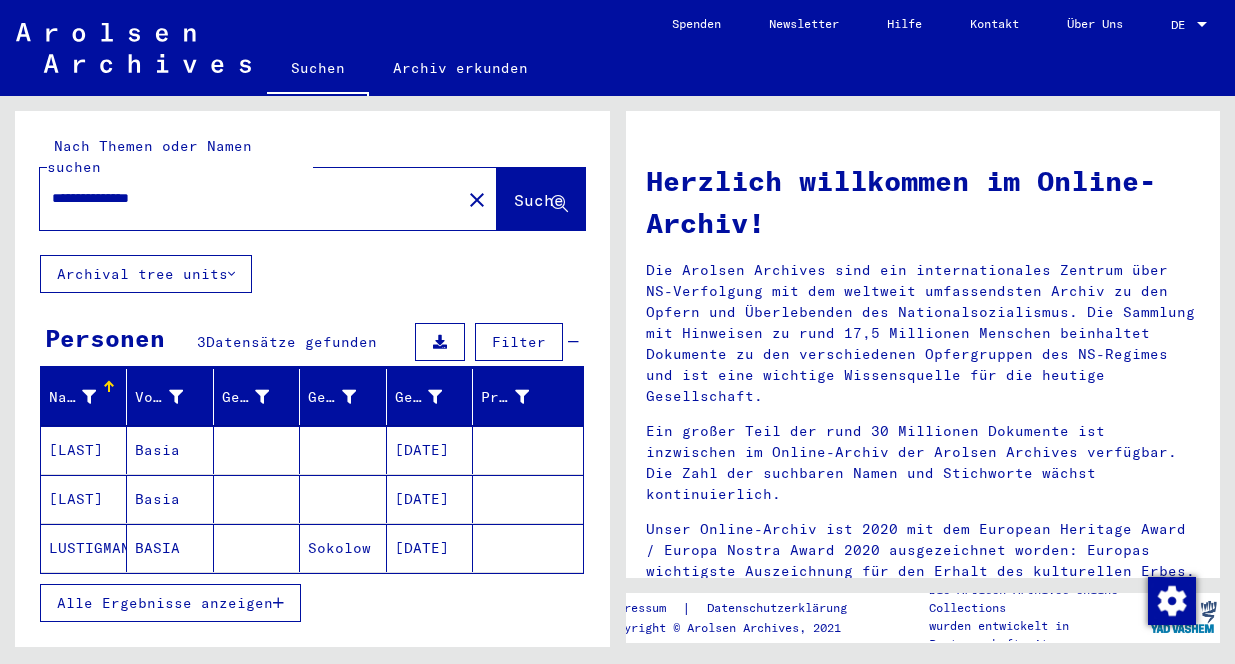 click on "DE" at bounding box center (1182, 25) 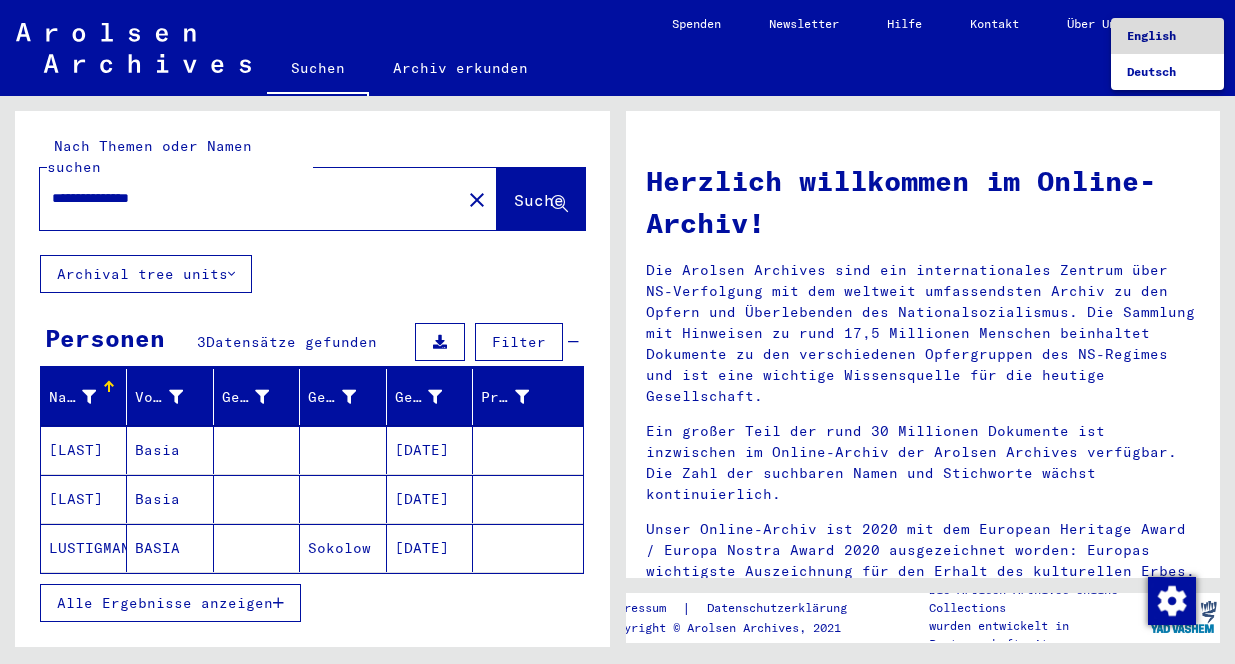 click on "English" at bounding box center (1151, 35) 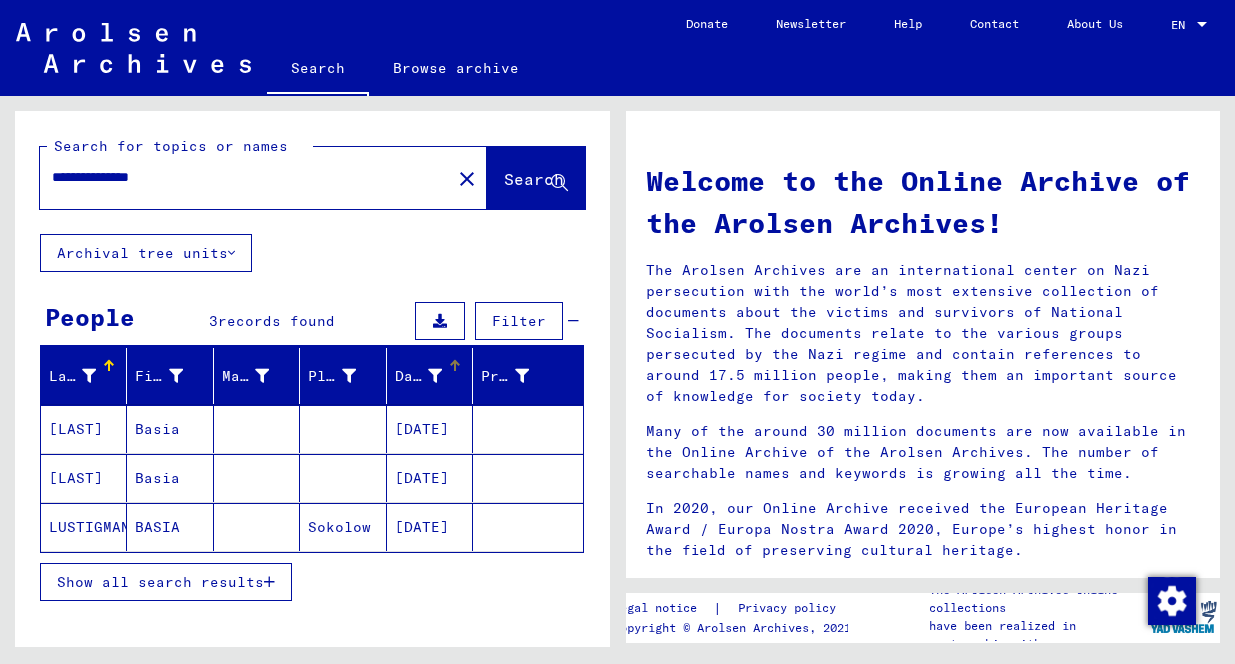 drag, startPoint x: 460, startPoint y: 385, endPoint x: 492, endPoint y: 390, distance: 32.38827 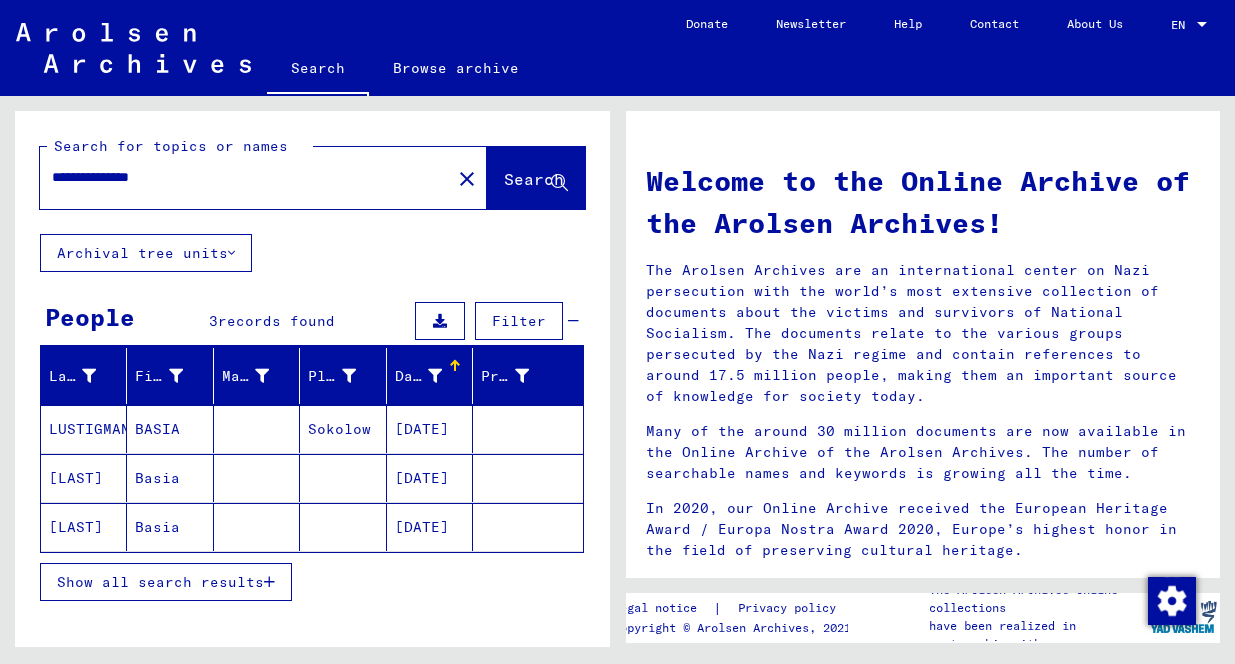 click on "LUSTIGMANN" at bounding box center [84, 478] 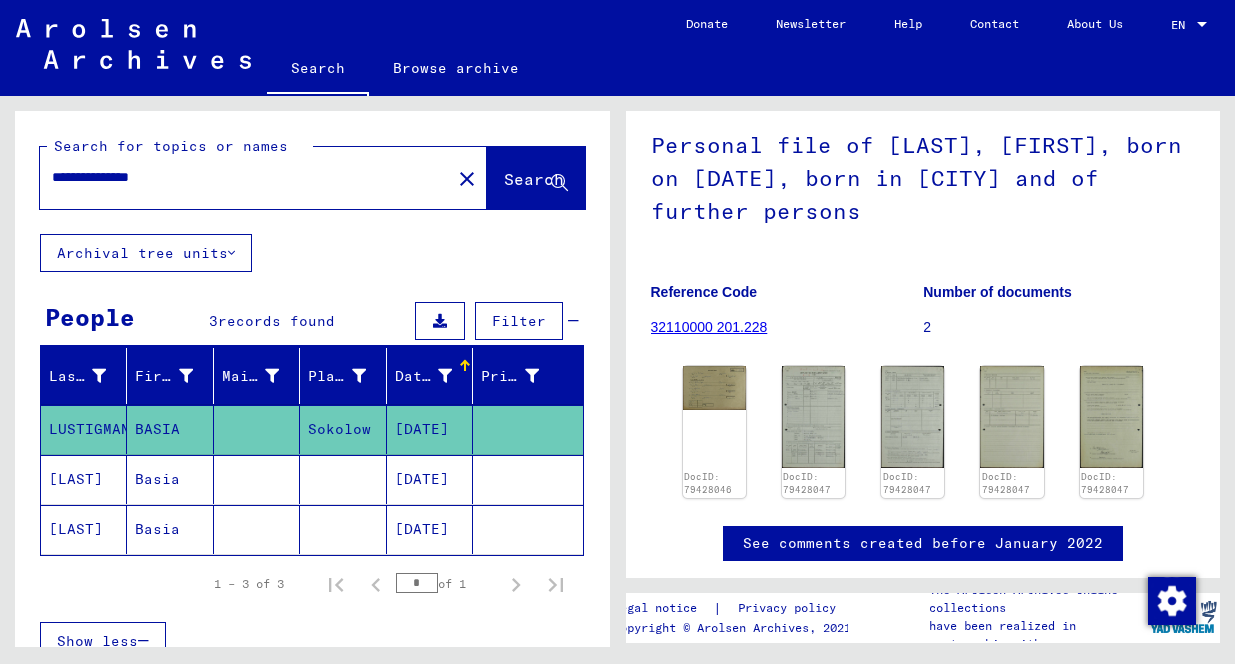 scroll, scrollTop: 151, scrollLeft: 0, axis: vertical 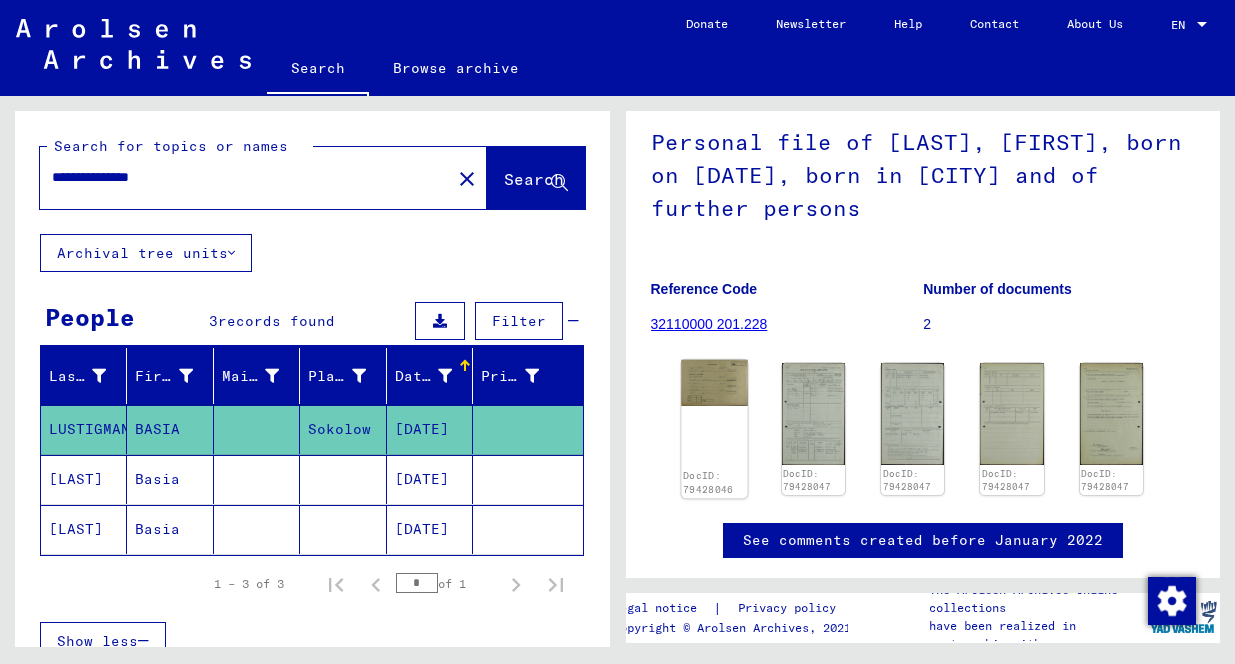 click 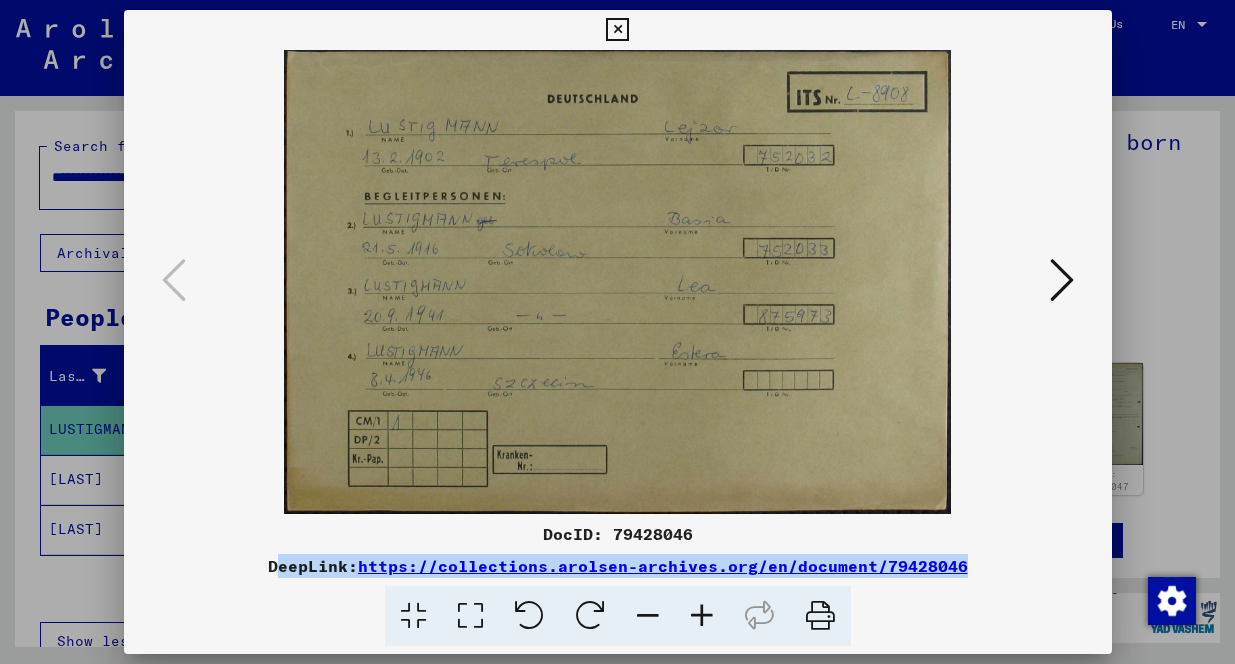 drag, startPoint x: 986, startPoint y: 570, endPoint x: 248, endPoint y: 557, distance: 738.1145 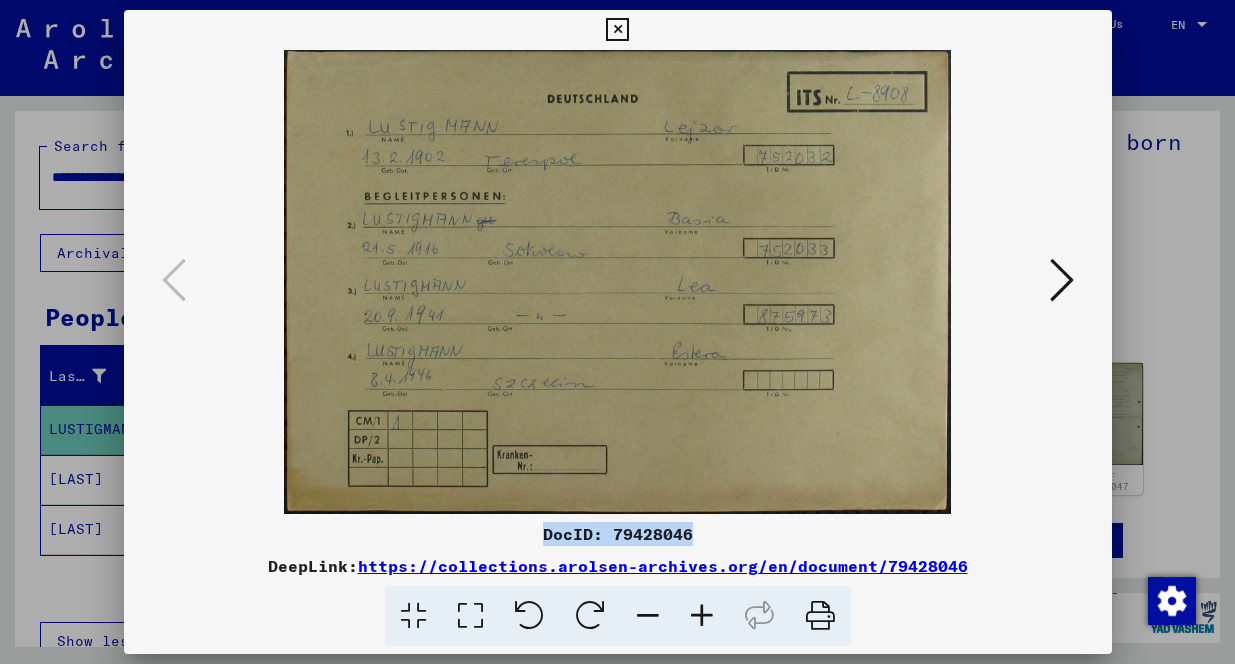 drag, startPoint x: 695, startPoint y: 535, endPoint x: 542, endPoint y: 542, distance: 153.16005 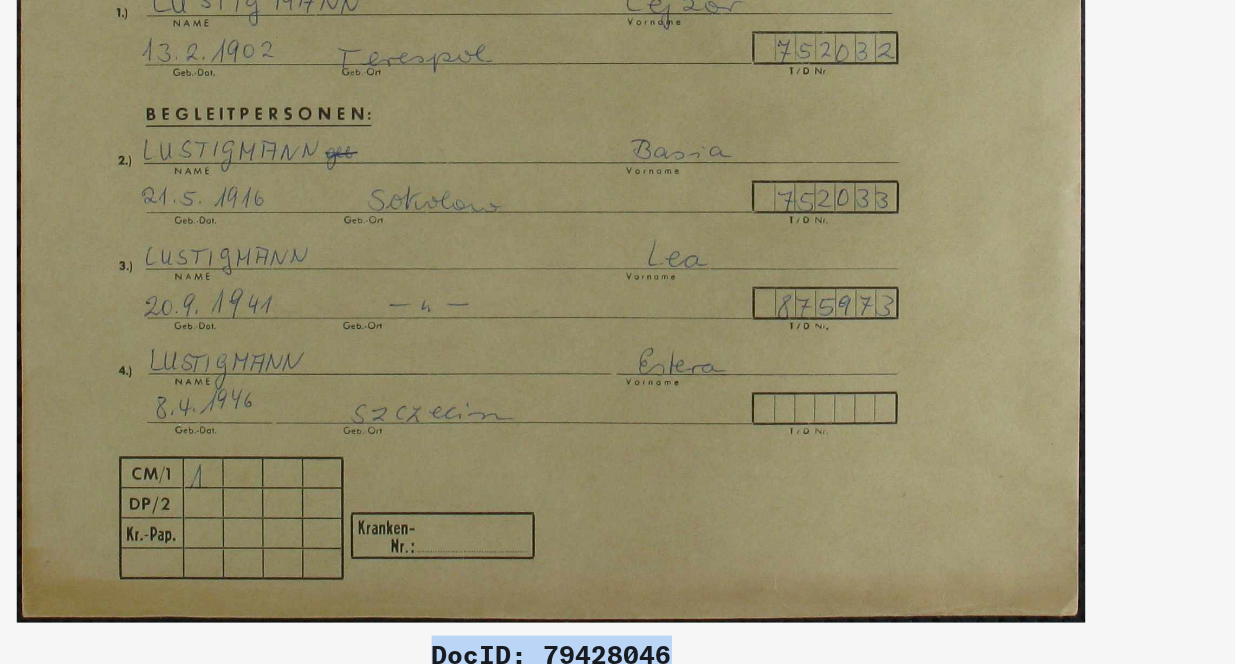 drag, startPoint x: 637, startPoint y: 419, endPoint x: 649, endPoint y: 435, distance: 20 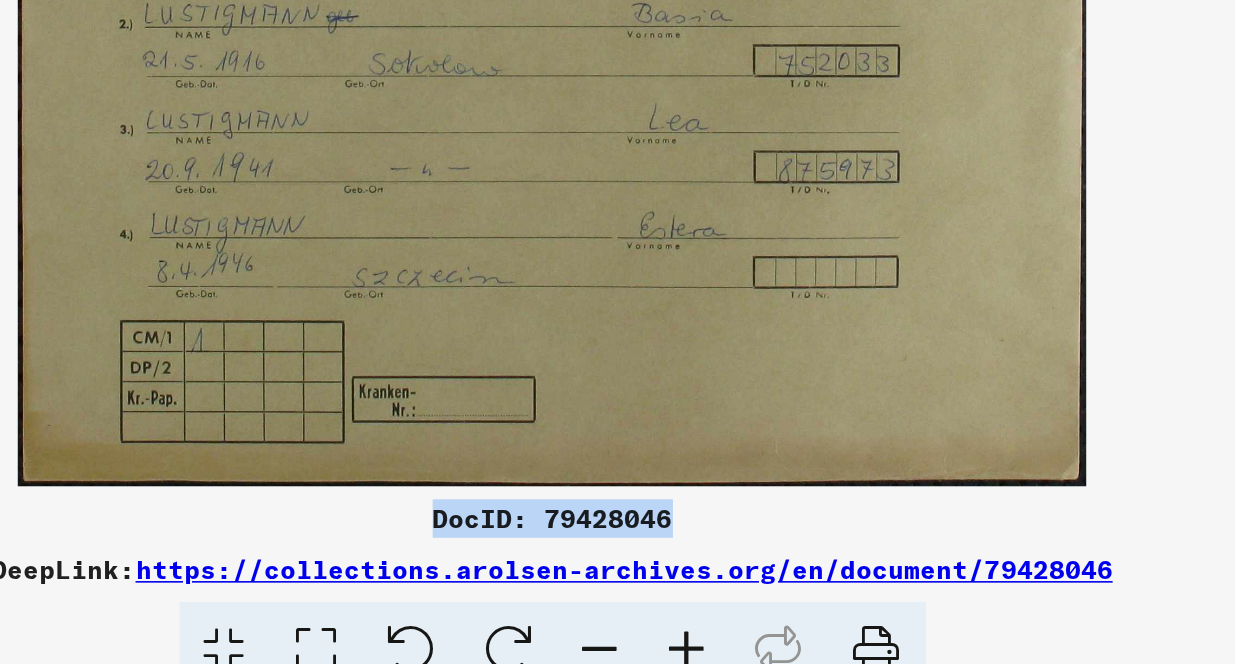 click at bounding box center (618, 282) 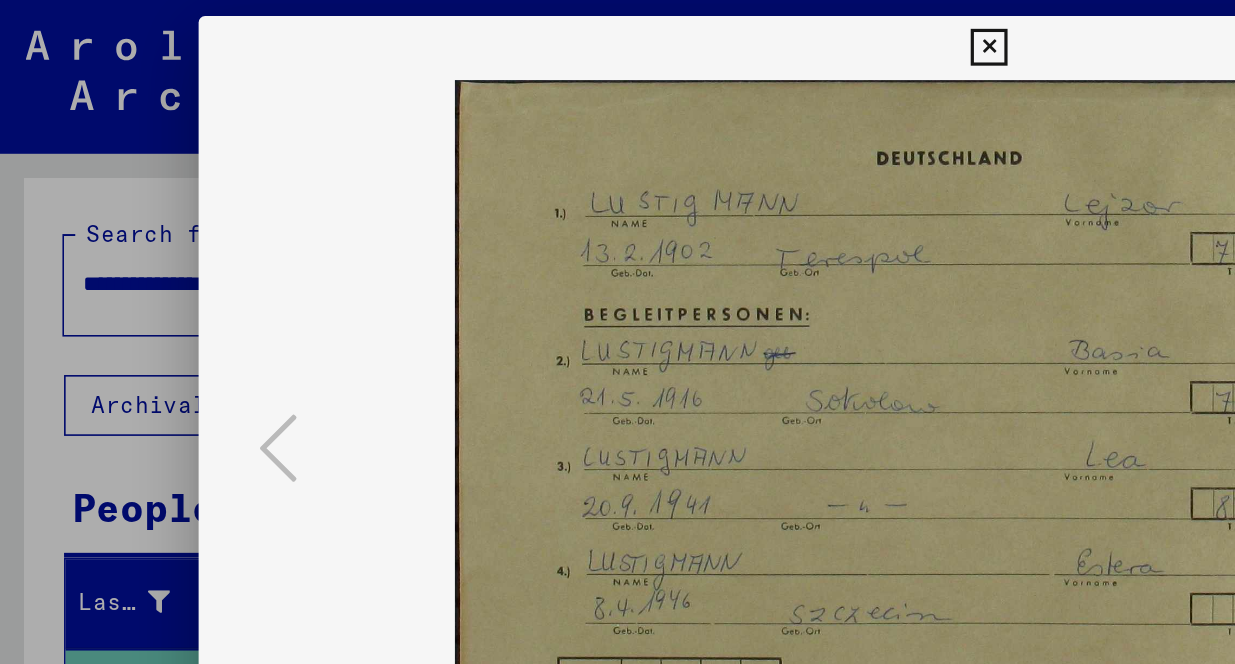 scroll, scrollTop: 0, scrollLeft: 0, axis: both 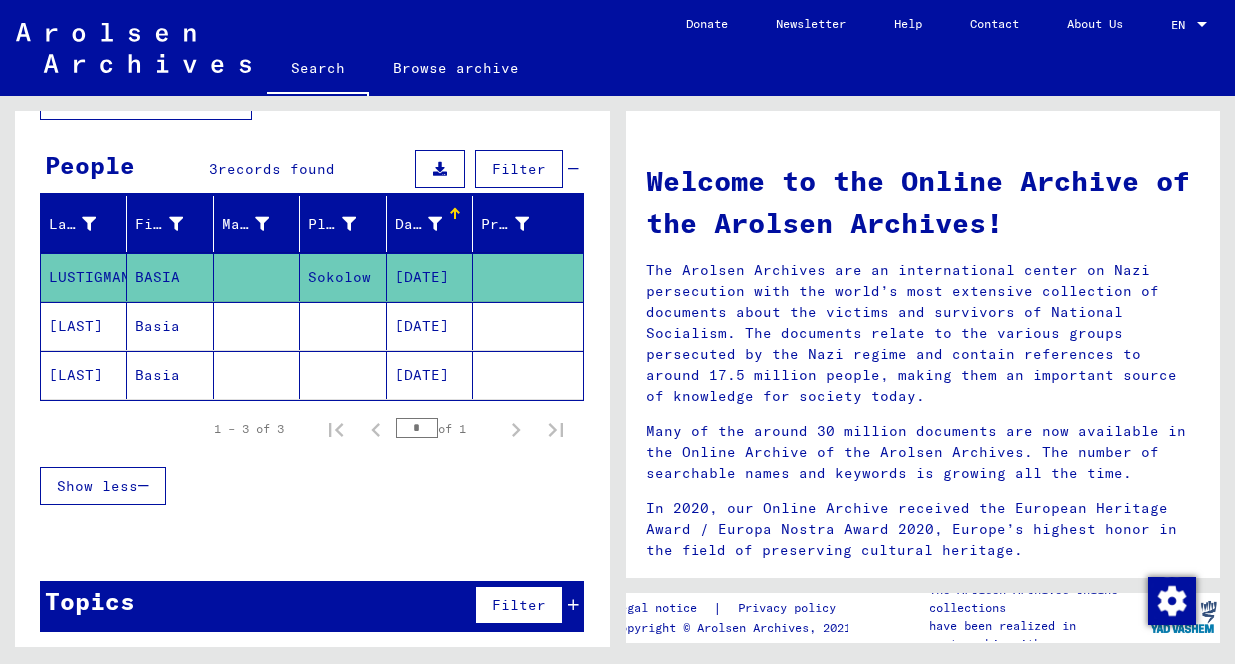 click on "[LAST]" at bounding box center [84, 375] 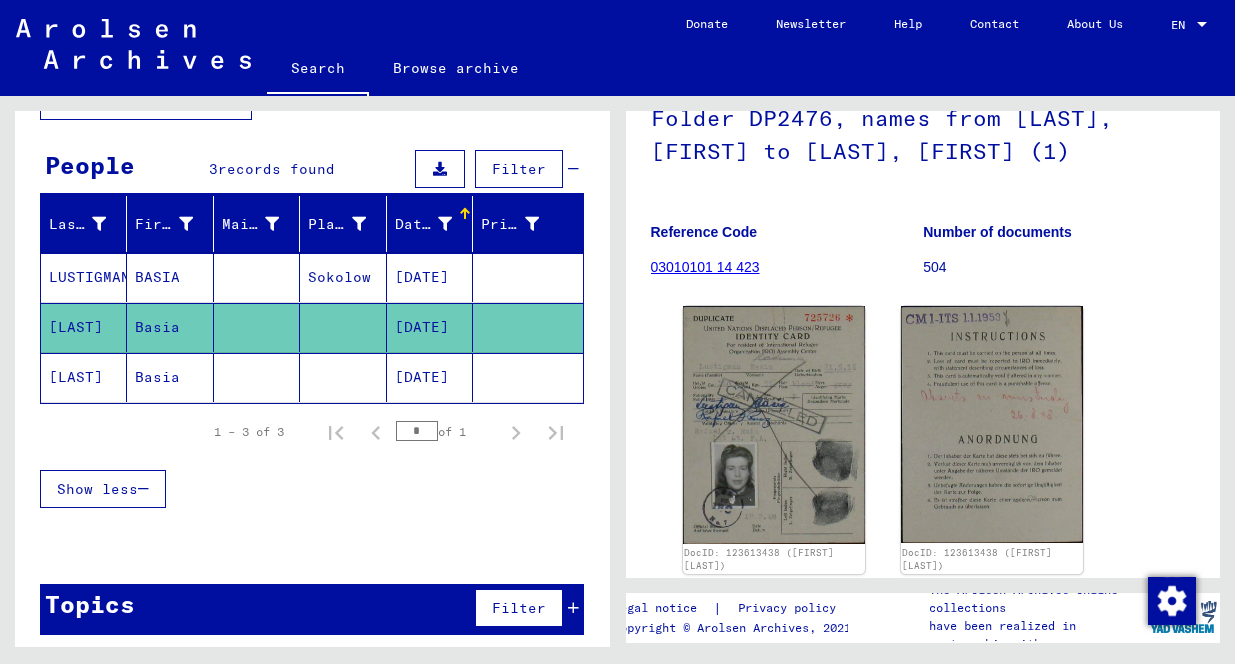 scroll, scrollTop: 183, scrollLeft: 0, axis: vertical 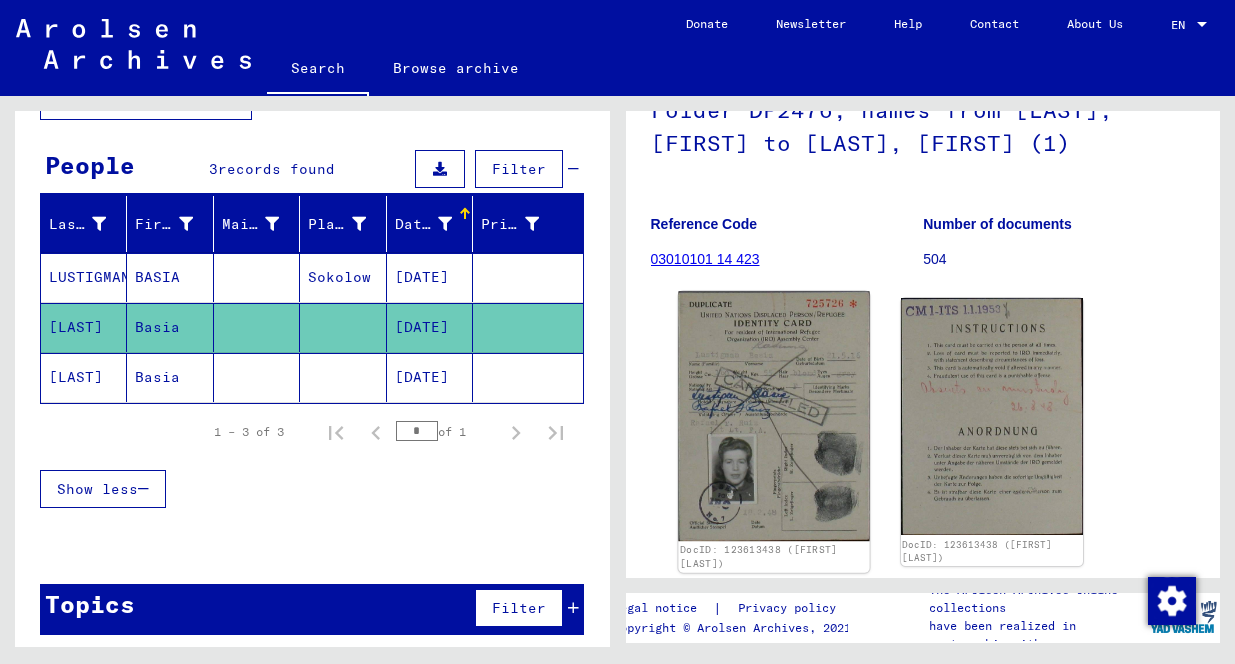 click 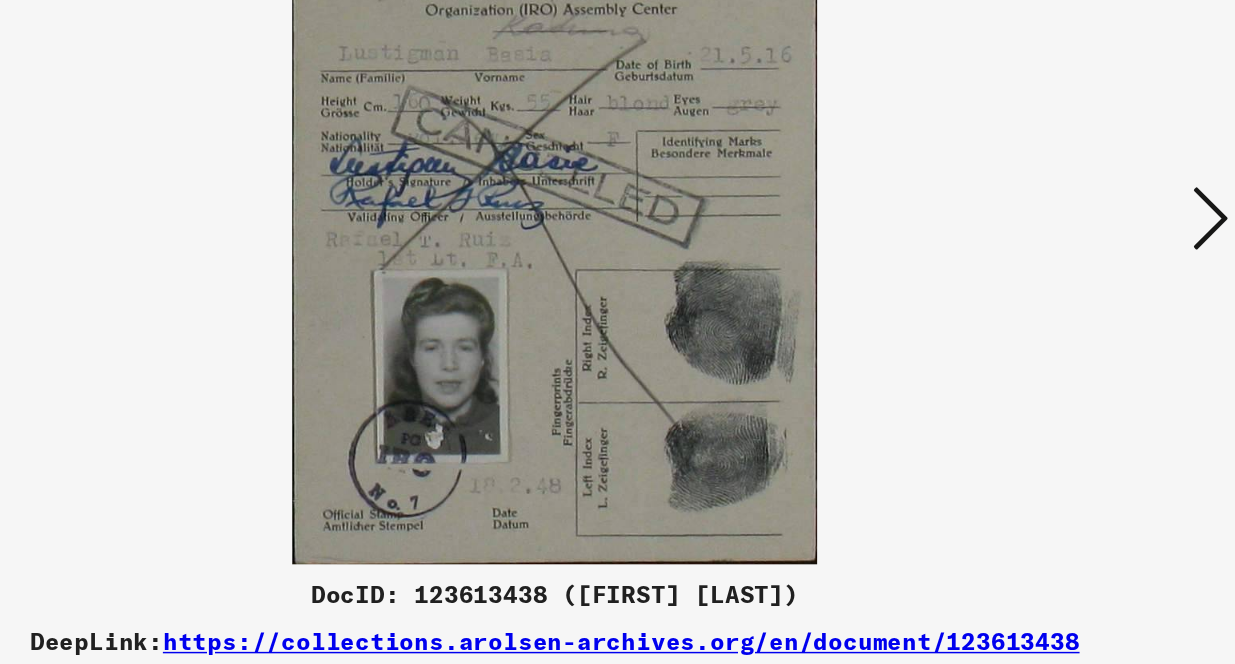 click at bounding box center (618, 282) 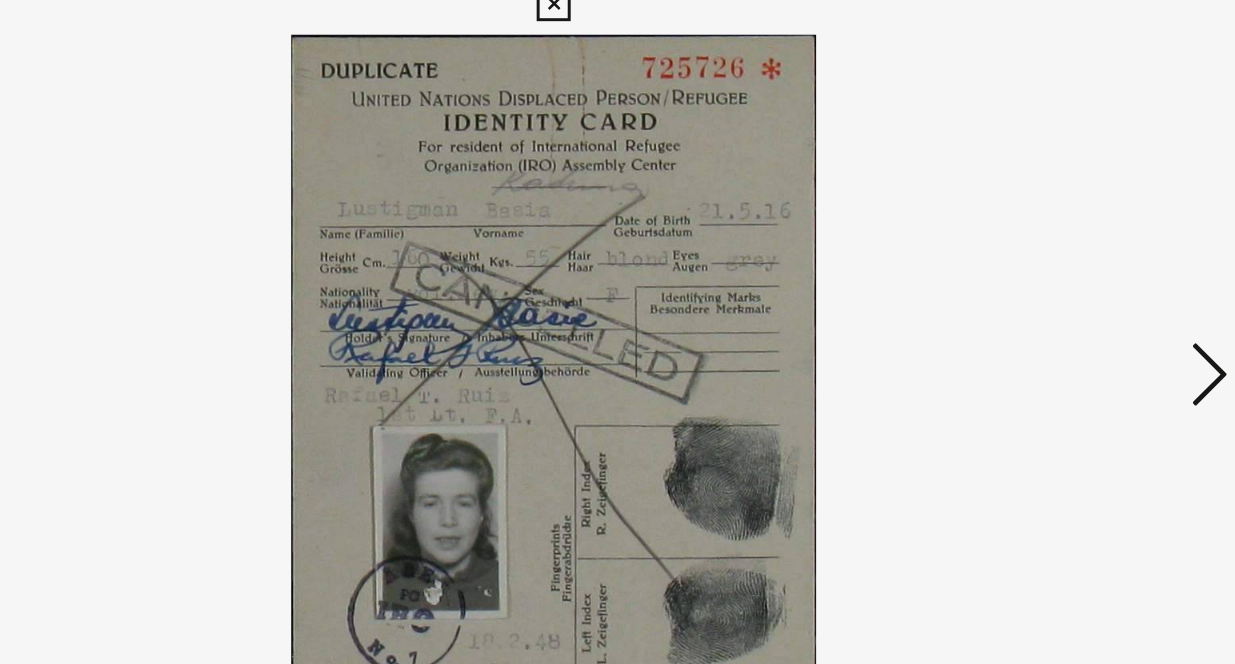 click at bounding box center (1062, 280) 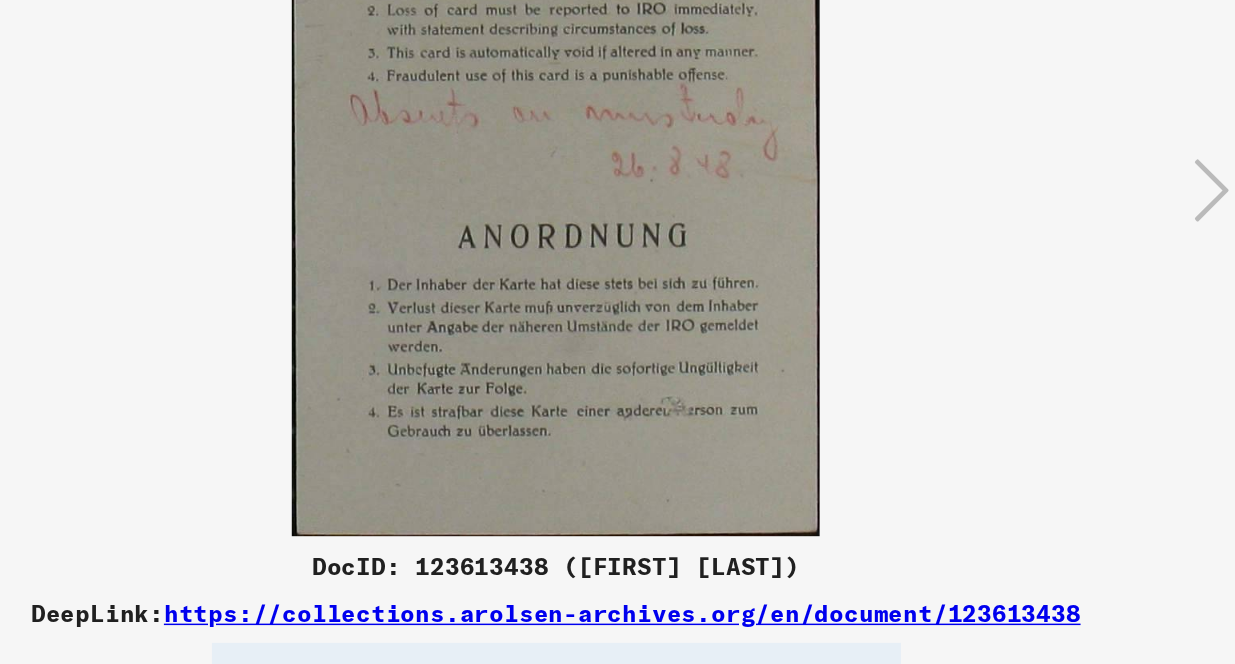 click at bounding box center [618, 282] 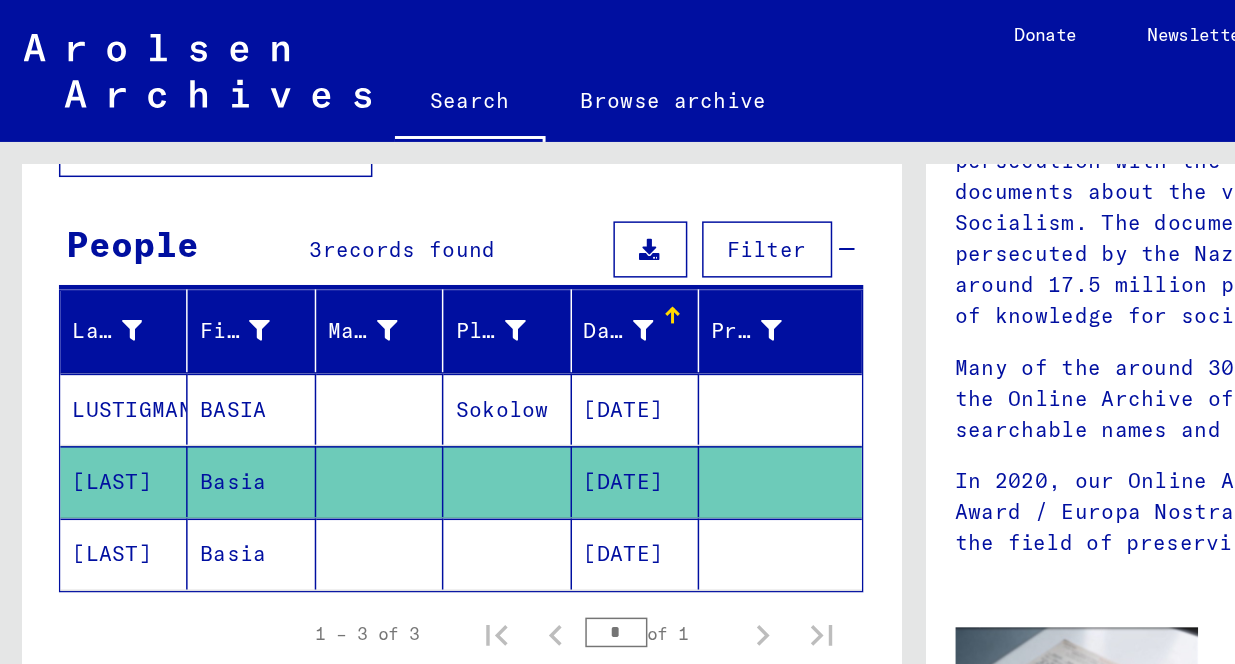 scroll, scrollTop: 0, scrollLeft: 0, axis: both 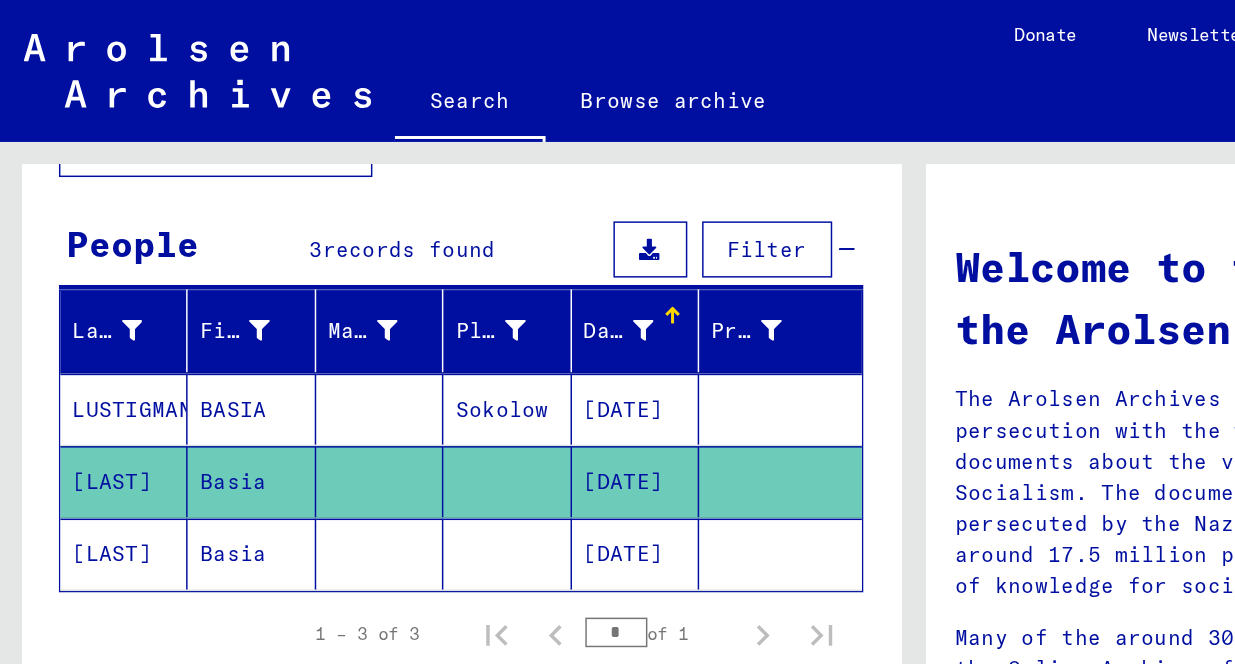 click on "[LAST]" 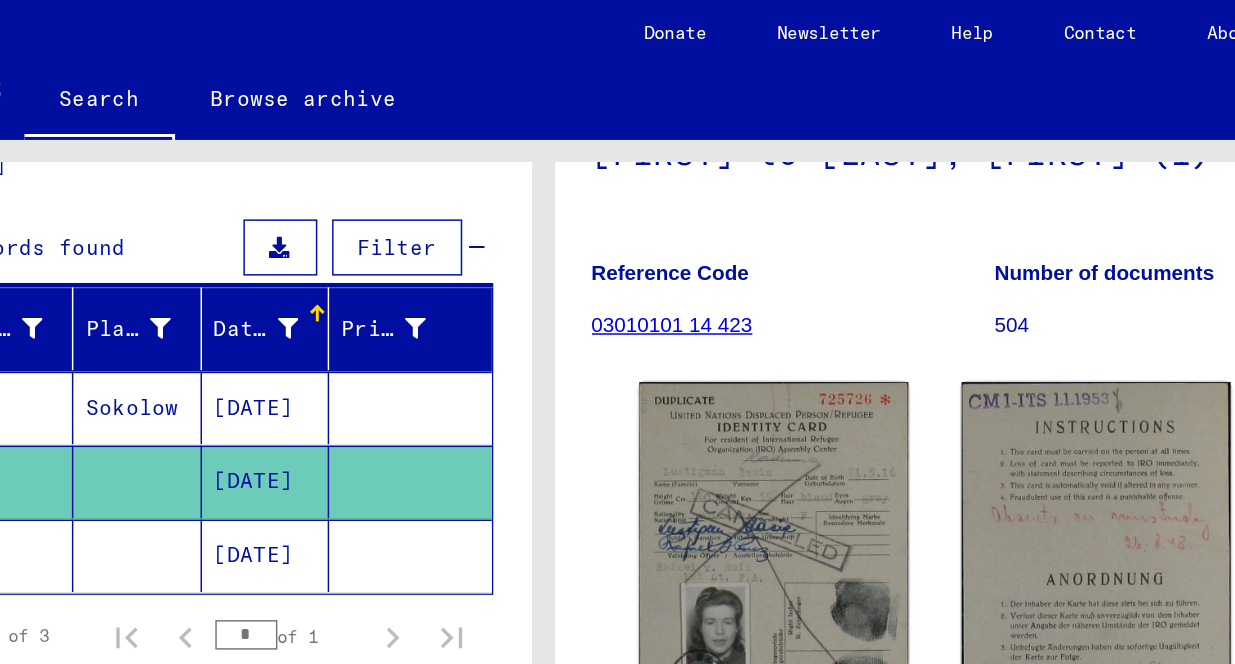 scroll, scrollTop: 324, scrollLeft: 0, axis: vertical 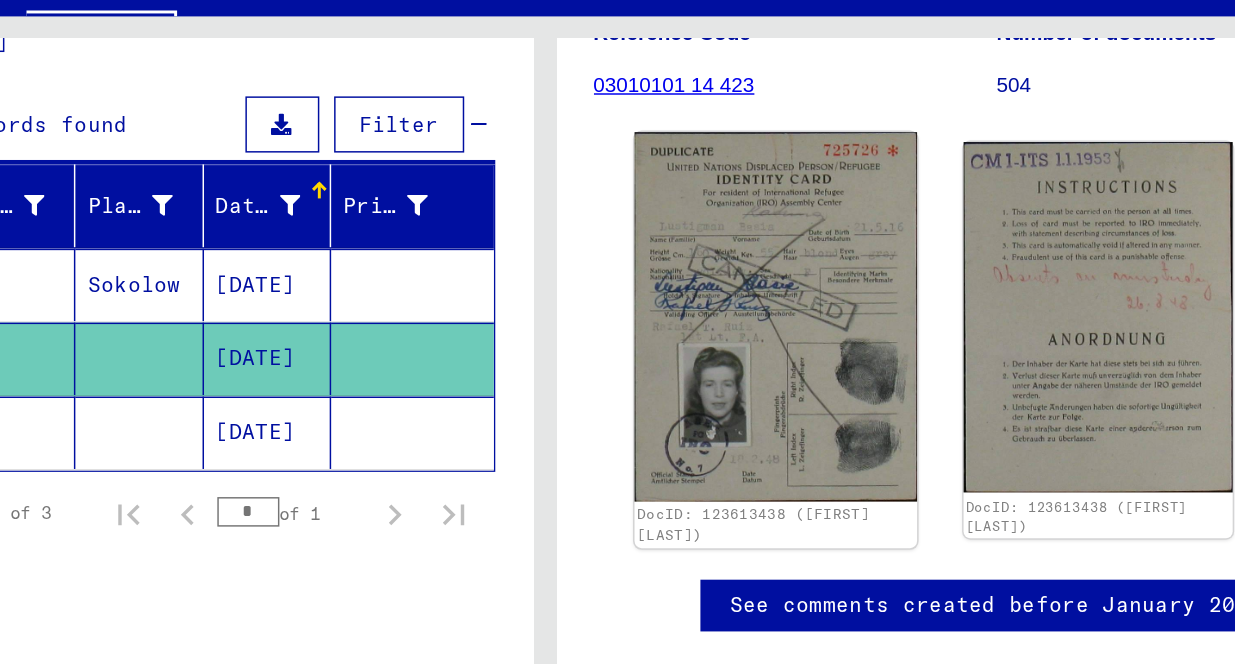 drag, startPoint x: 747, startPoint y: 413, endPoint x: 680, endPoint y: 400, distance: 68.24954 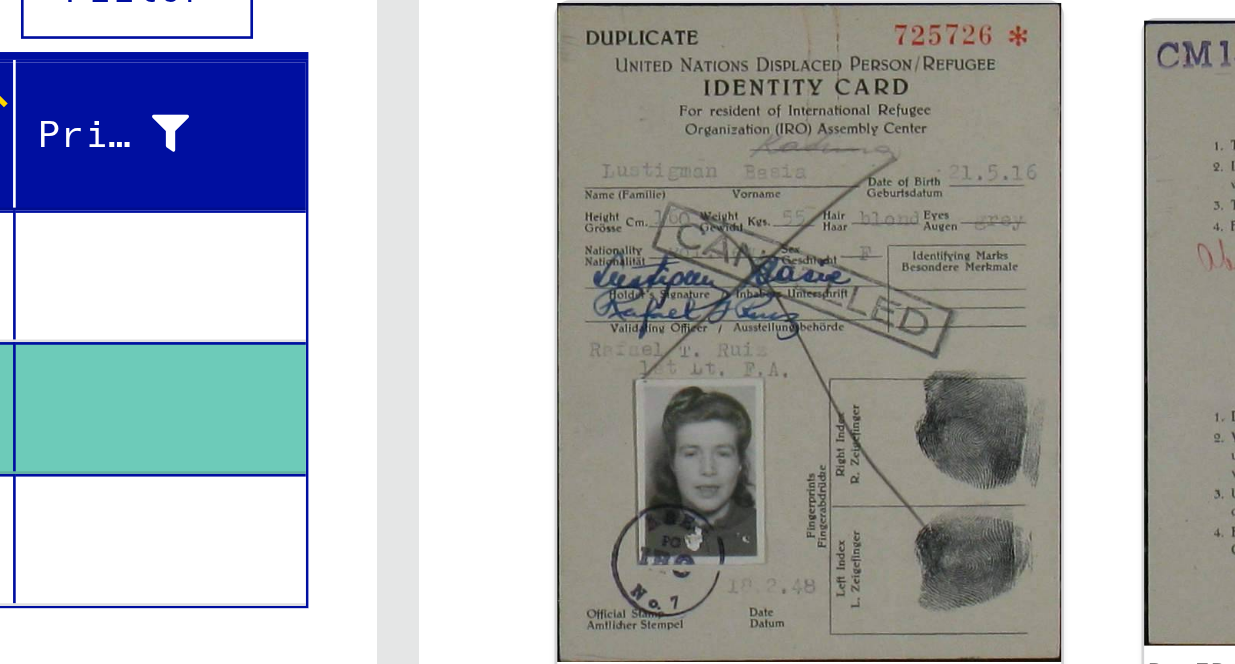 scroll, scrollTop: 152, scrollLeft: 0, axis: vertical 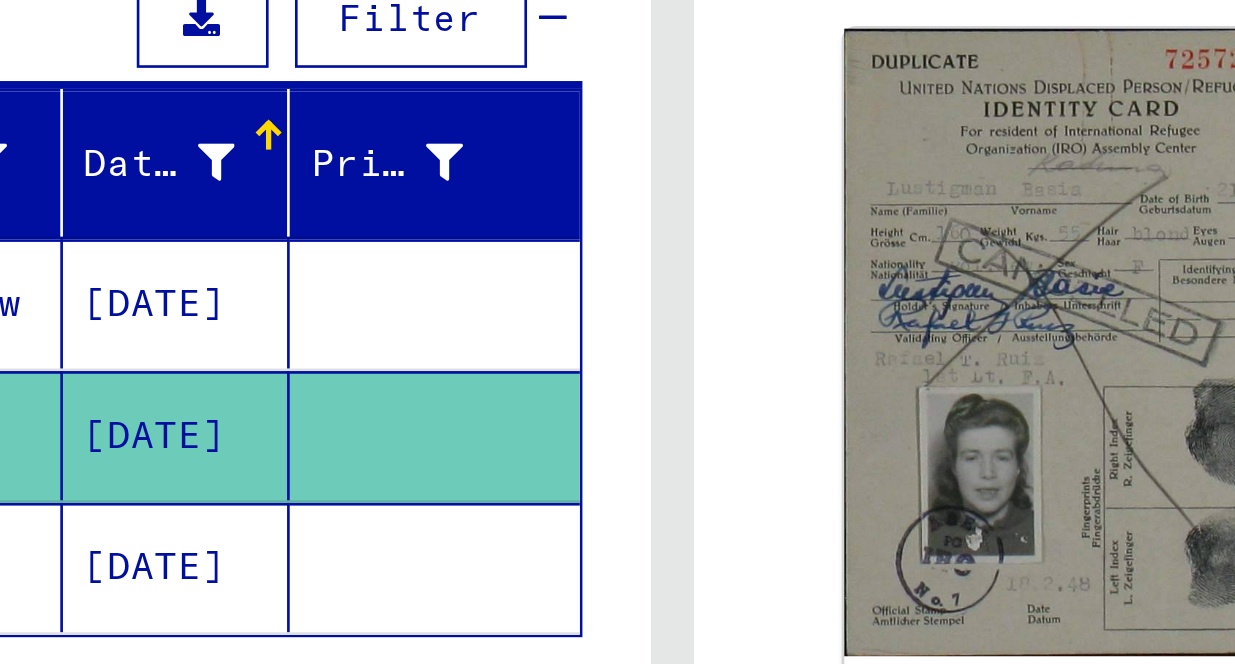 click on "[DATE]" 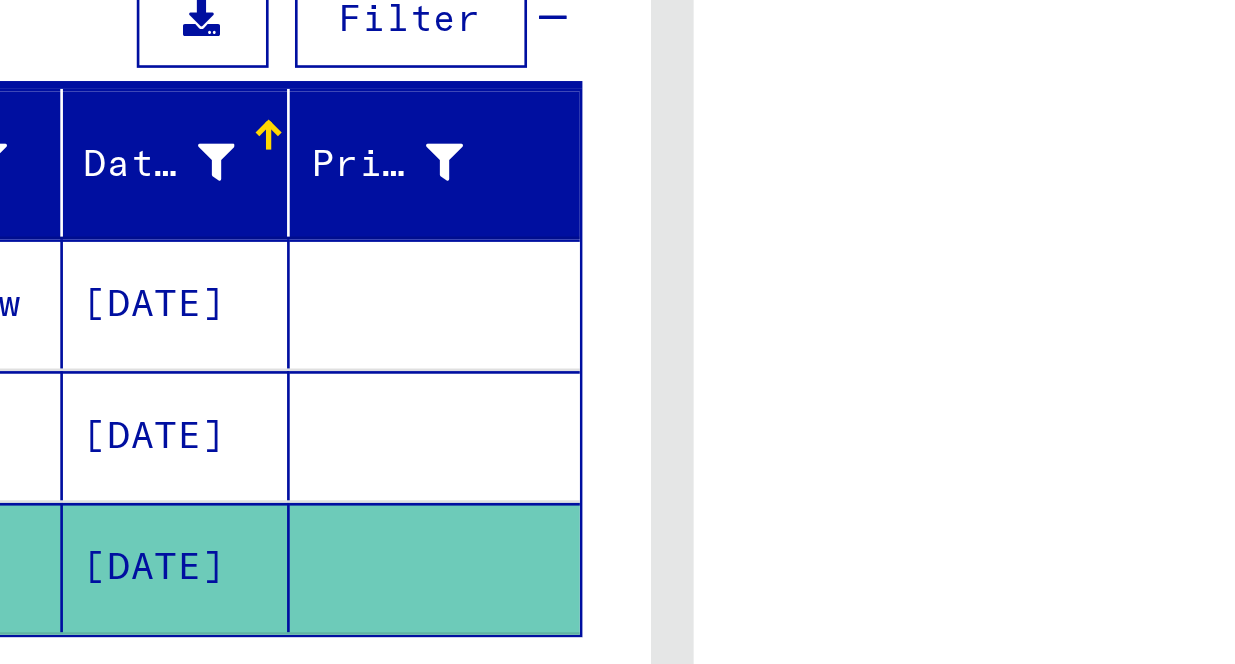 scroll, scrollTop: 0, scrollLeft: 0, axis: both 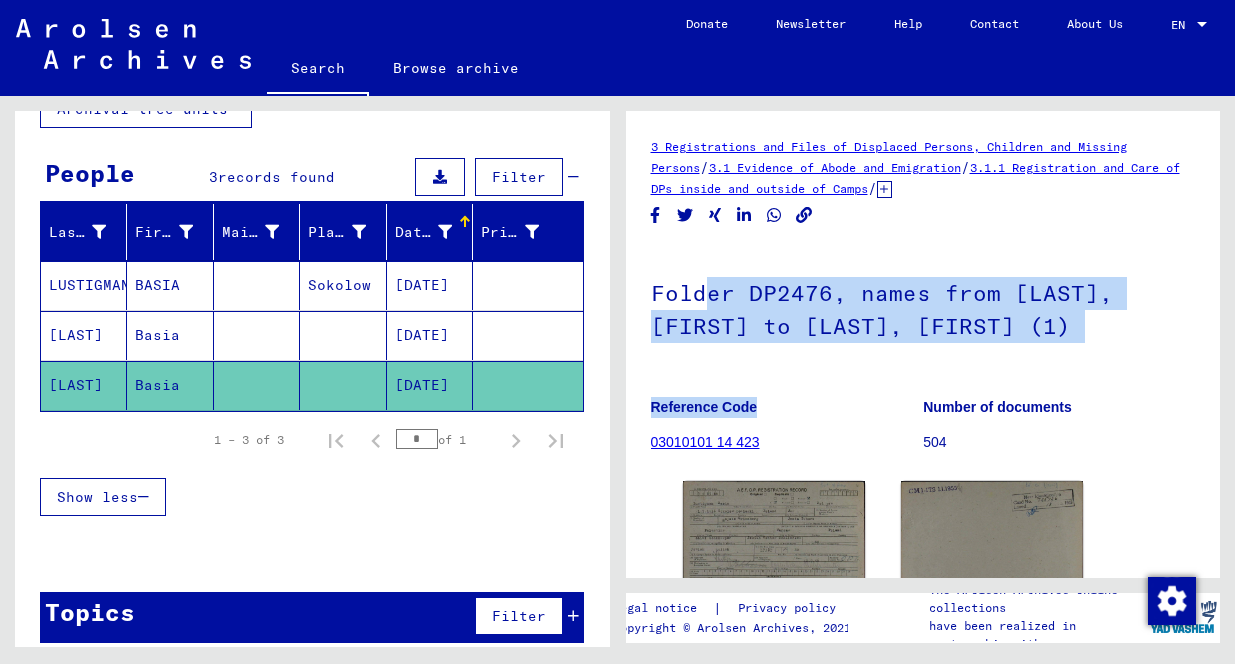 drag, startPoint x: 820, startPoint y: 398, endPoint x: 711, endPoint y: 306, distance: 142.6359 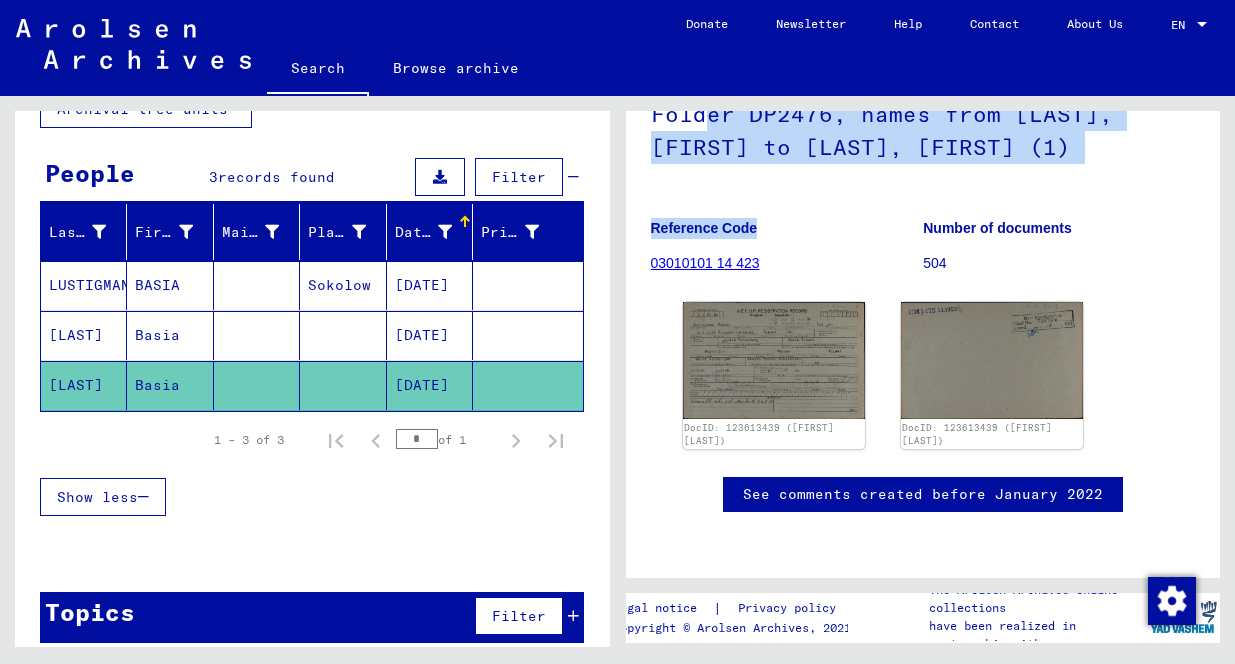 scroll, scrollTop: 194, scrollLeft: 0, axis: vertical 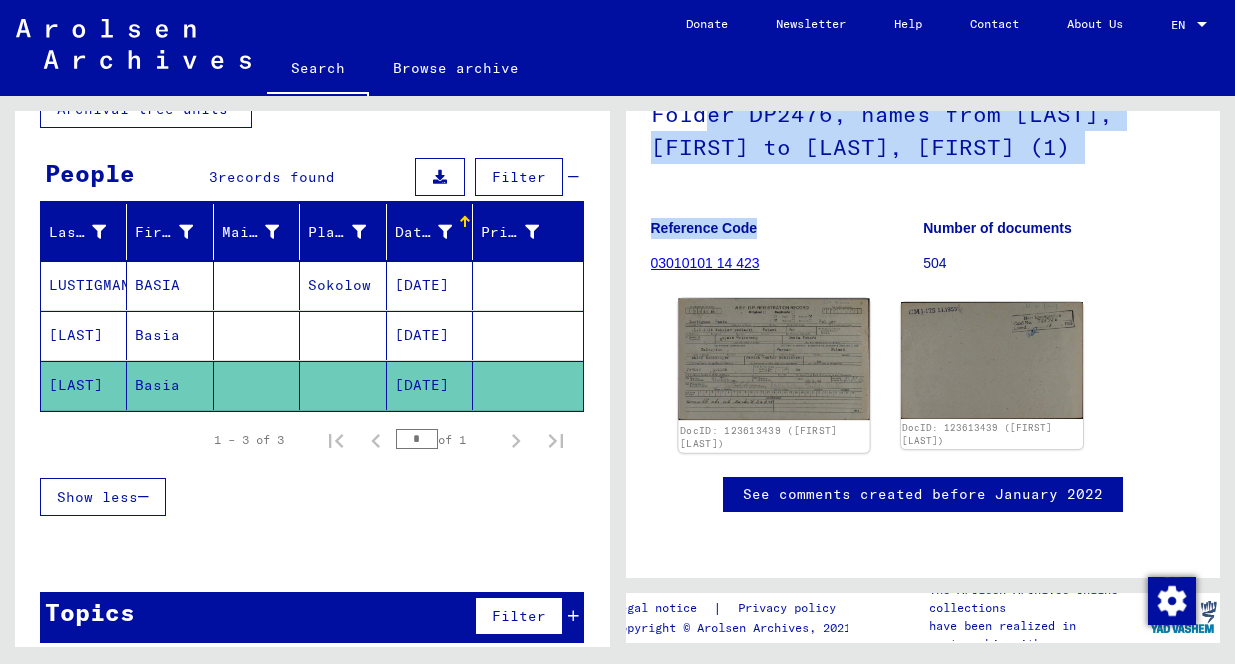 click 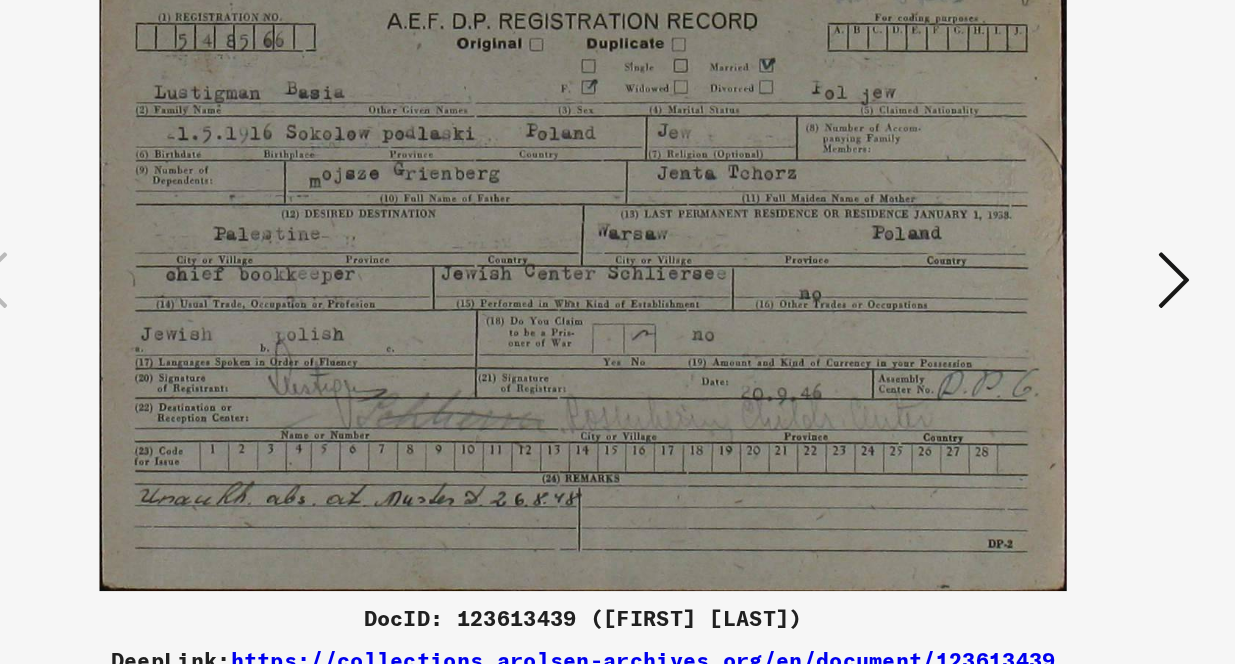 click at bounding box center (618, 282) 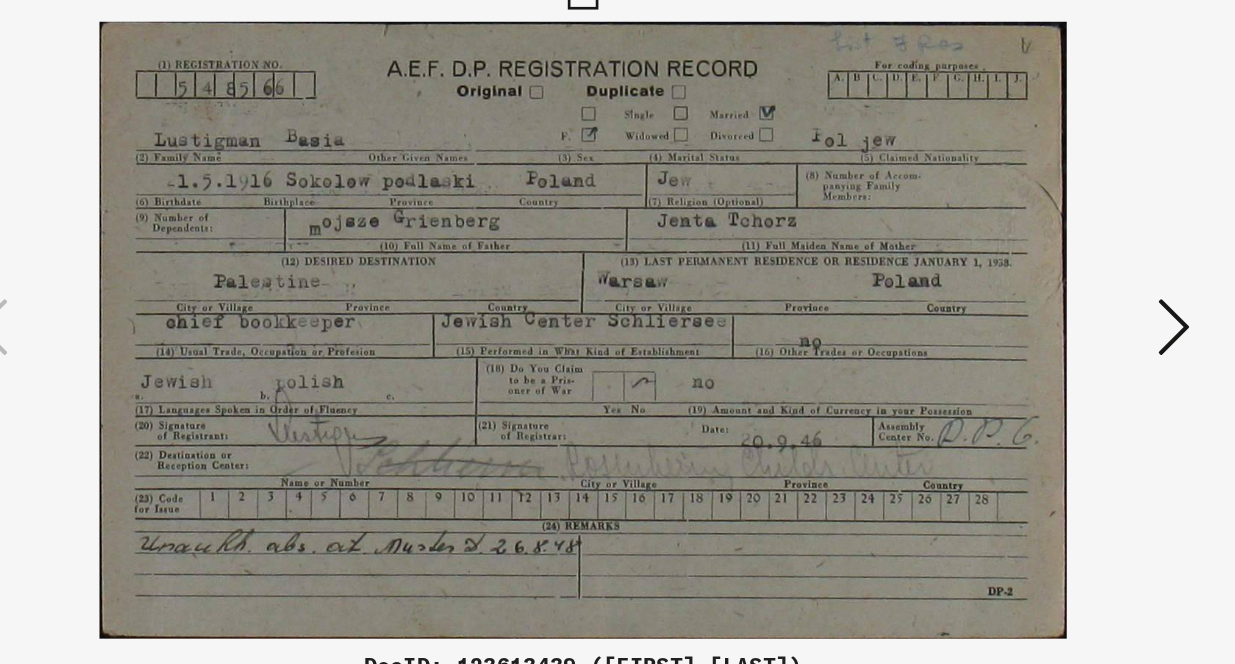 click at bounding box center [618, 282] 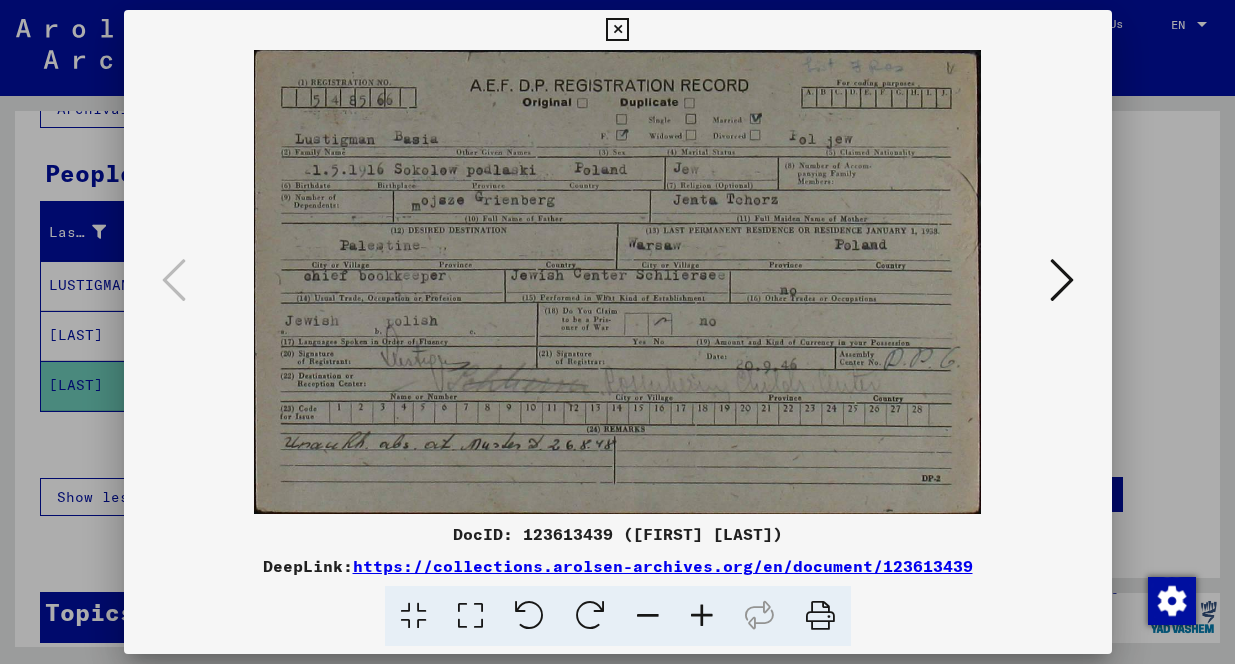 click at bounding box center [1062, 280] 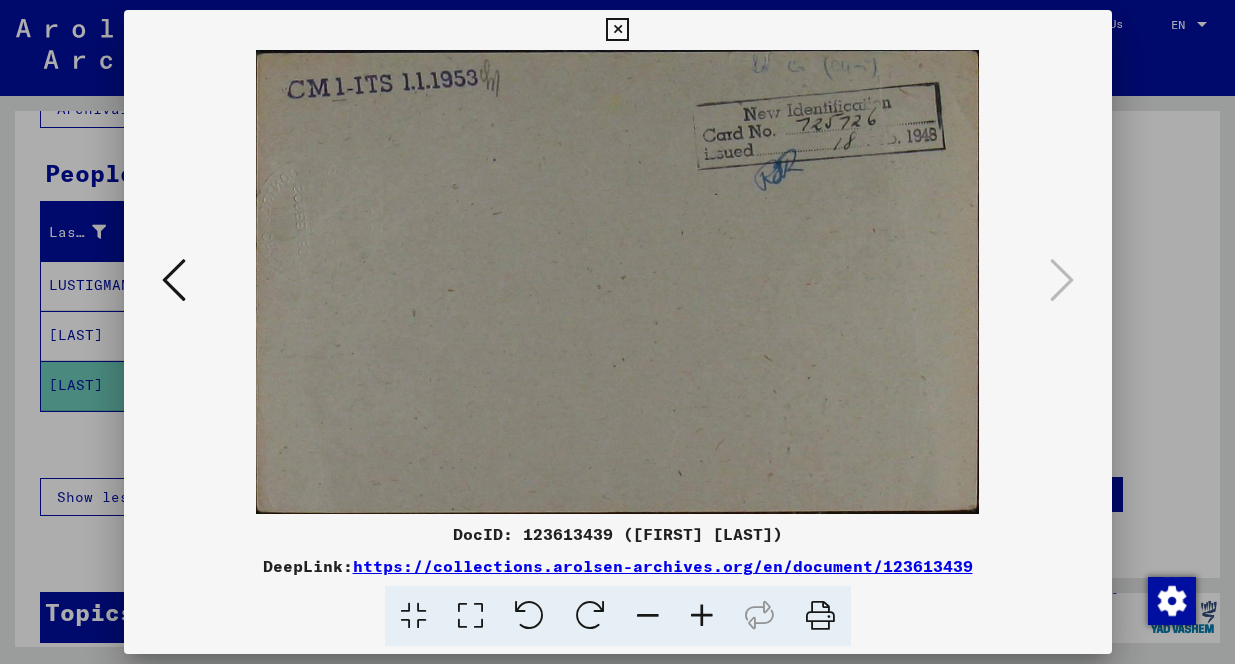 click at bounding box center [174, 280] 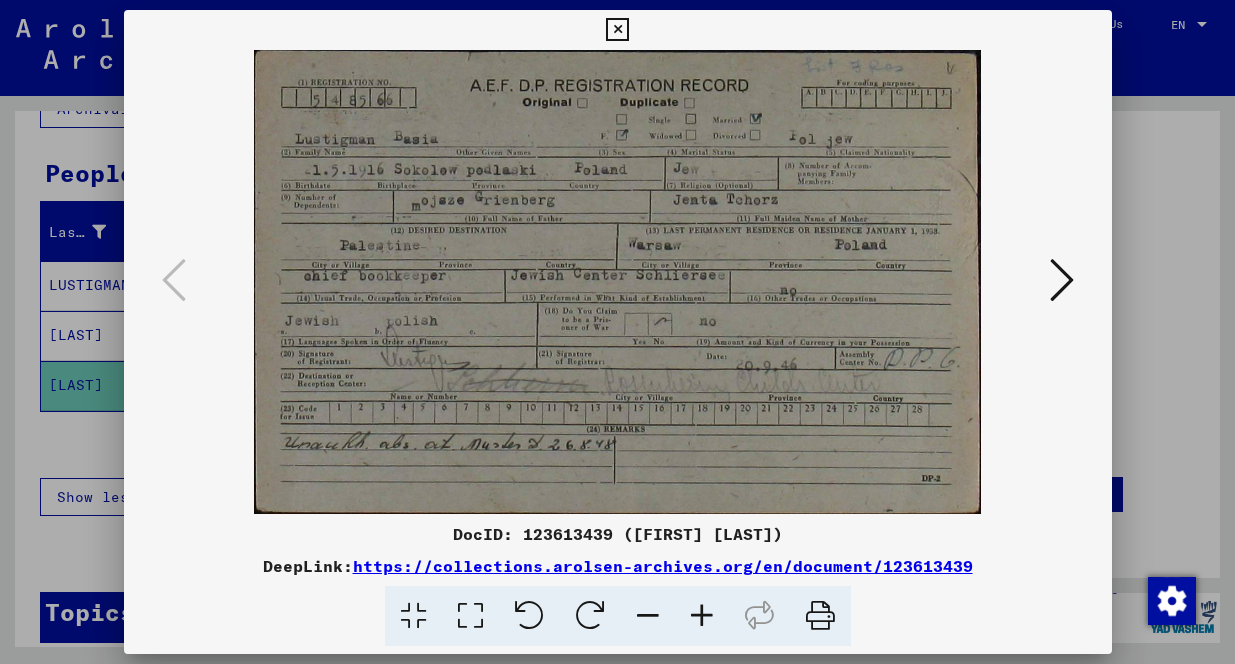 drag, startPoint x: 791, startPoint y: 531, endPoint x: 445, endPoint y: 531, distance: 346 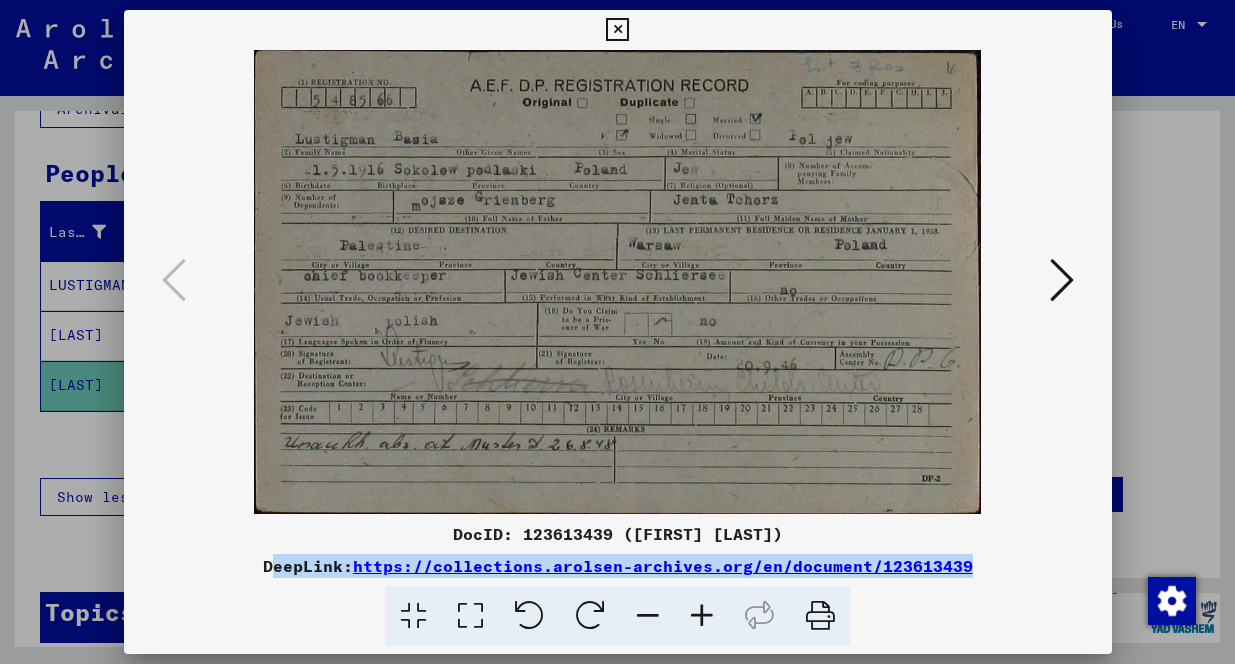 drag, startPoint x: 982, startPoint y: 571, endPoint x: 252, endPoint y: 564, distance: 730.03357 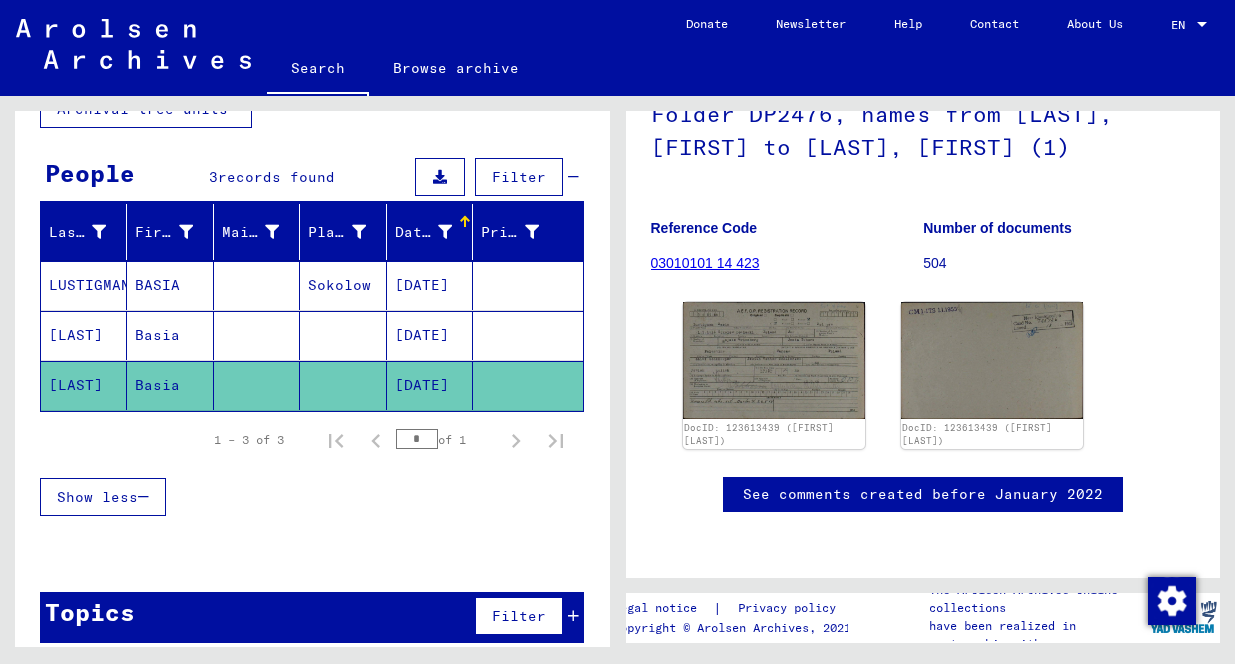 click on "[LAST]" at bounding box center (84, 385) 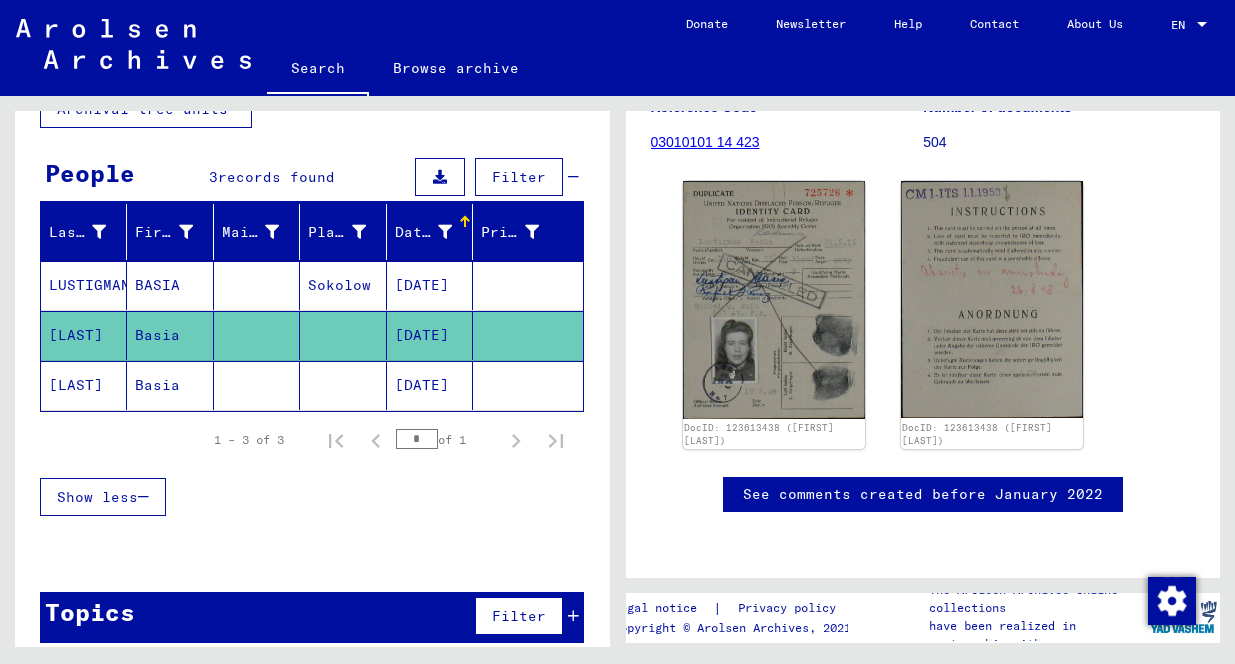 scroll, scrollTop: 418, scrollLeft: 0, axis: vertical 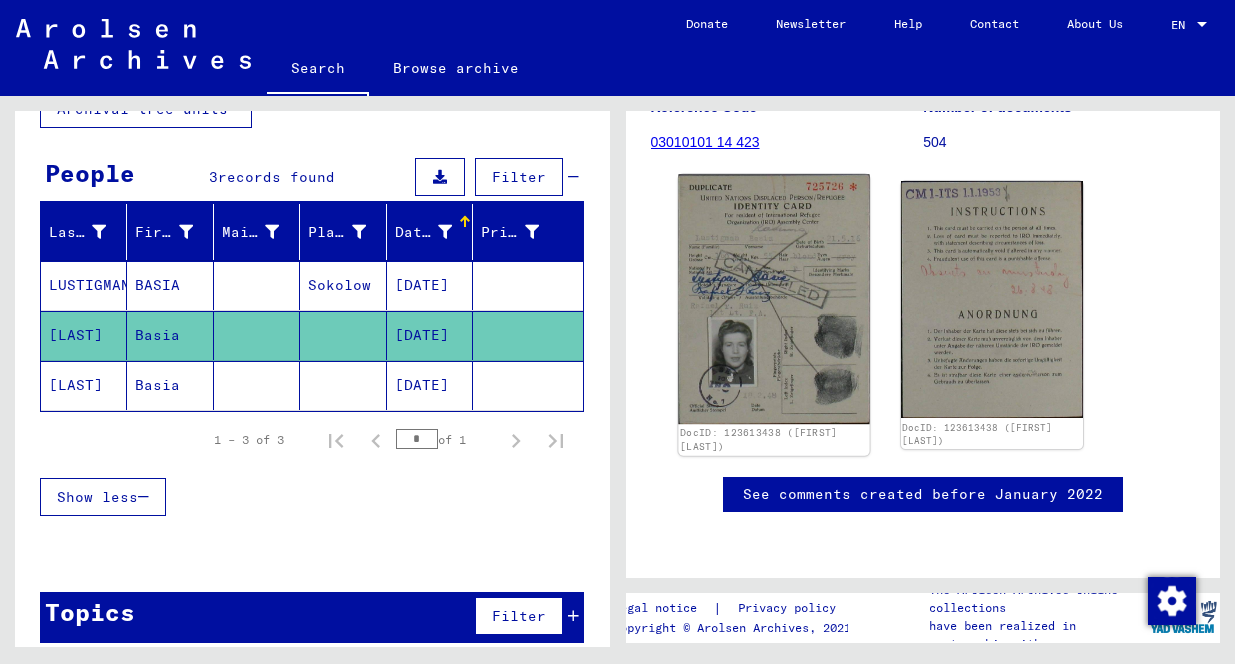 click 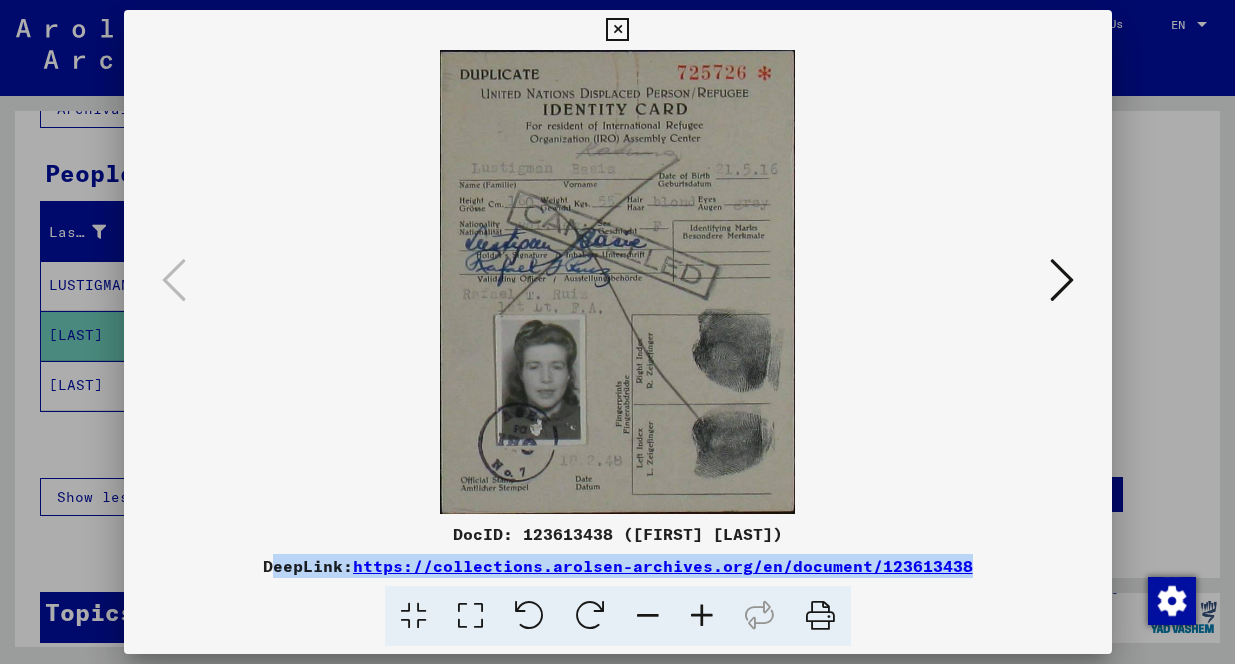 drag, startPoint x: 978, startPoint y: 558, endPoint x: 257, endPoint y: 572, distance: 721.1359 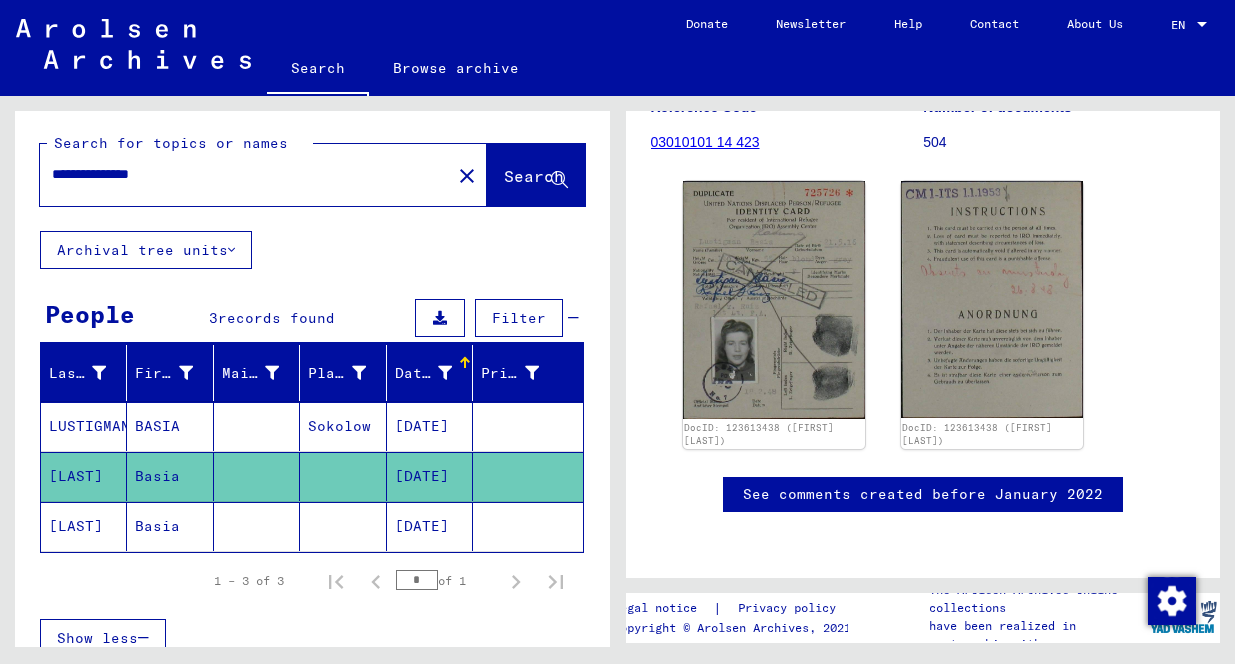 scroll, scrollTop: 0, scrollLeft: 0, axis: both 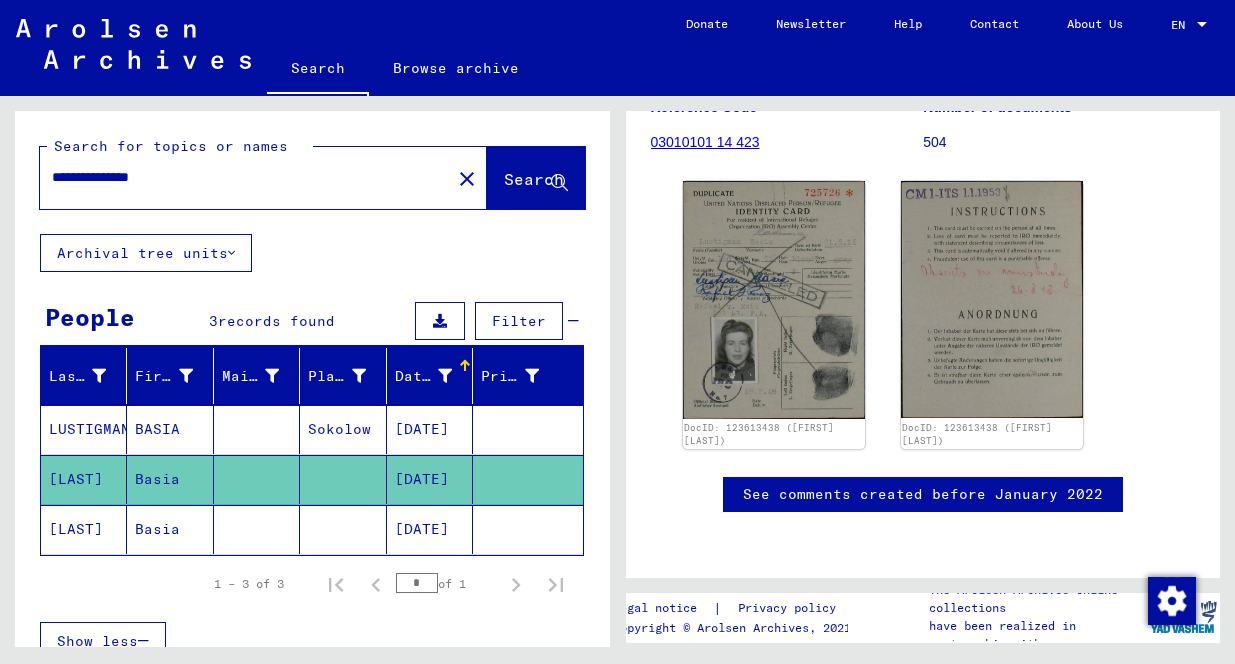 drag, startPoint x: 203, startPoint y: 182, endPoint x: 17, endPoint y: 176, distance: 186.09676 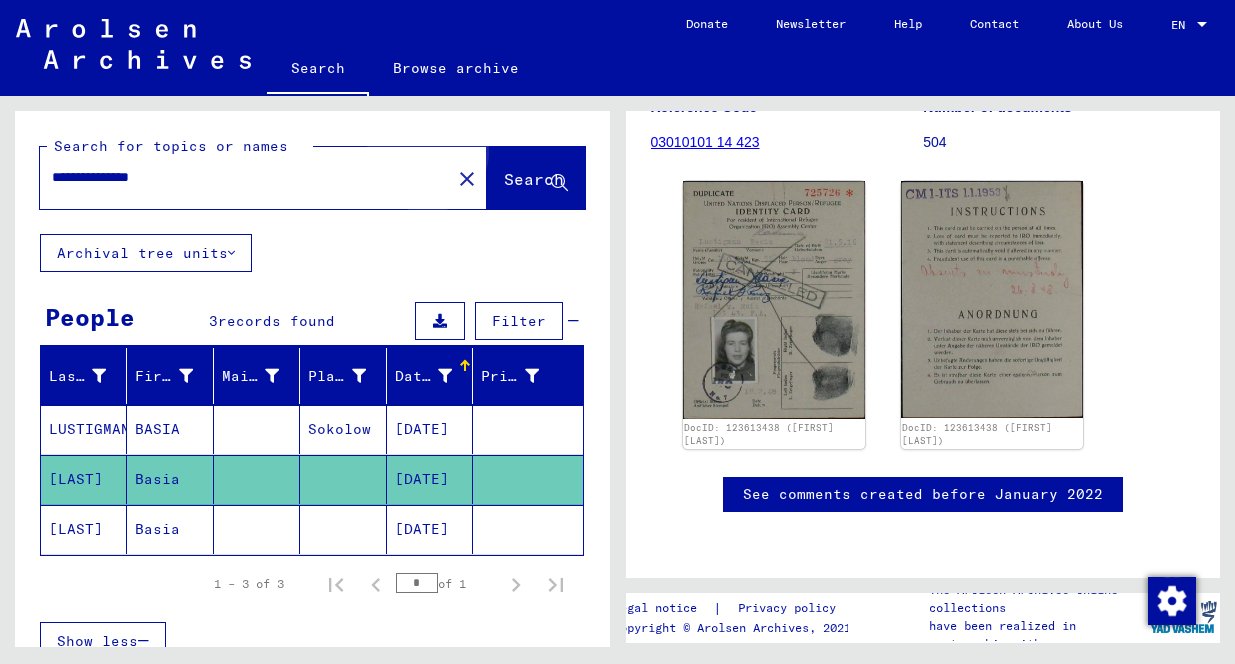 click on "Search" 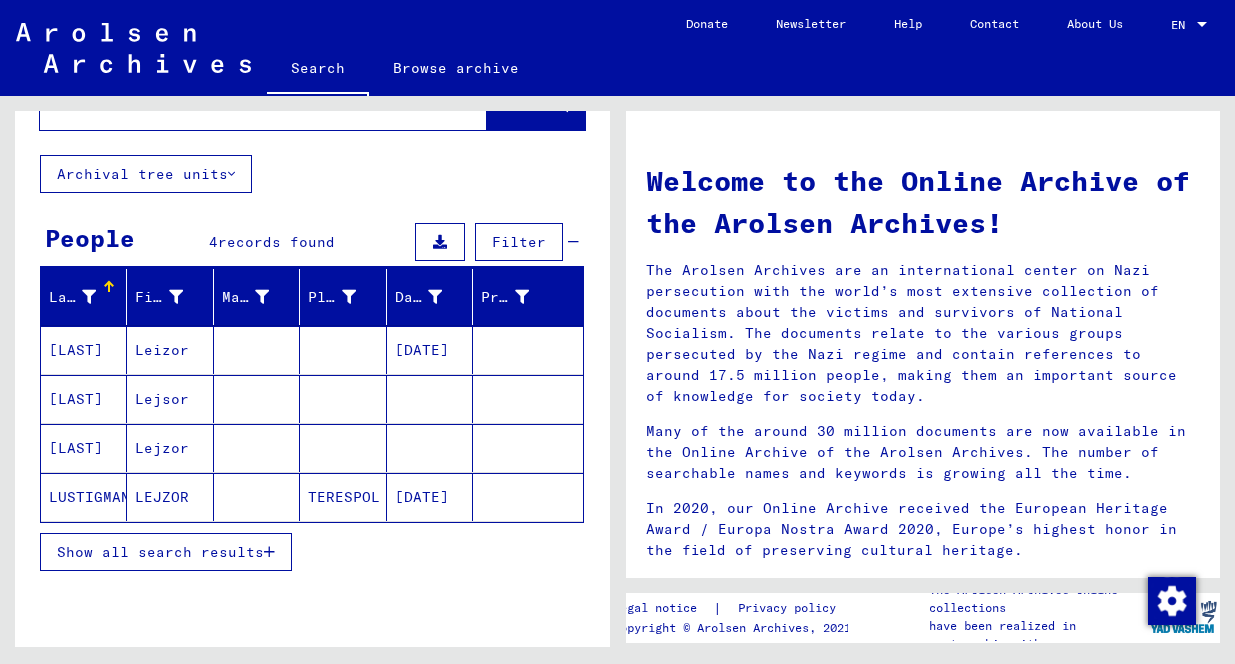scroll, scrollTop: 65, scrollLeft: 0, axis: vertical 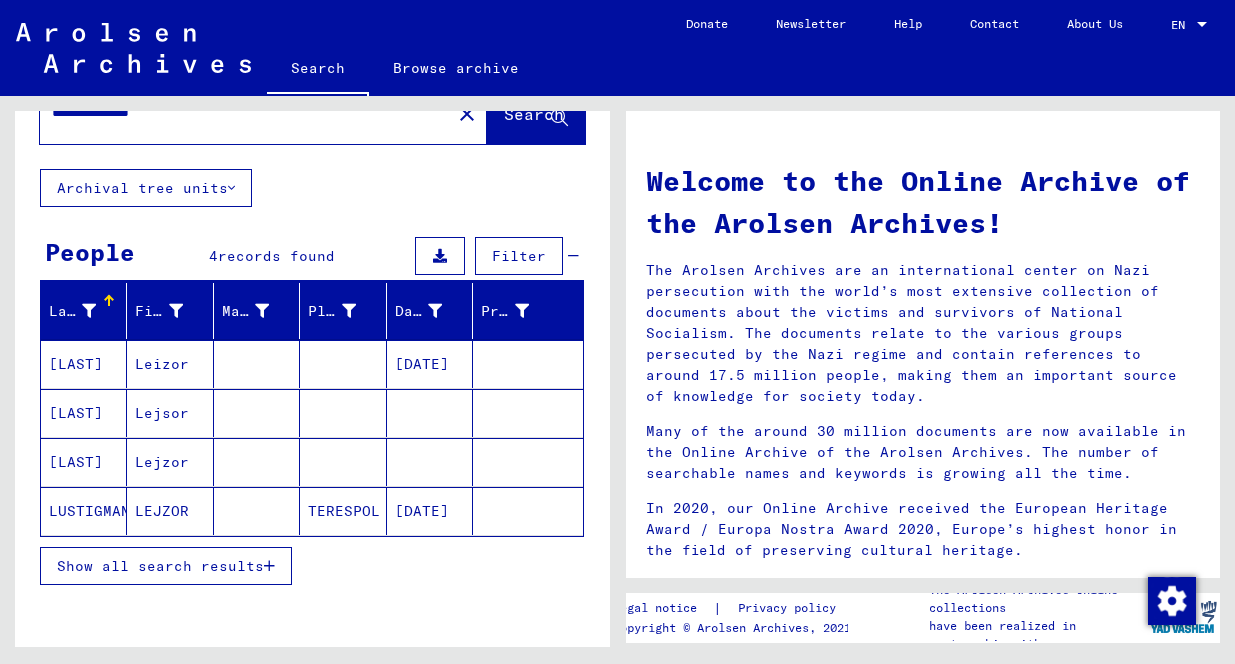 click on "[LAST]" at bounding box center (84, 413) 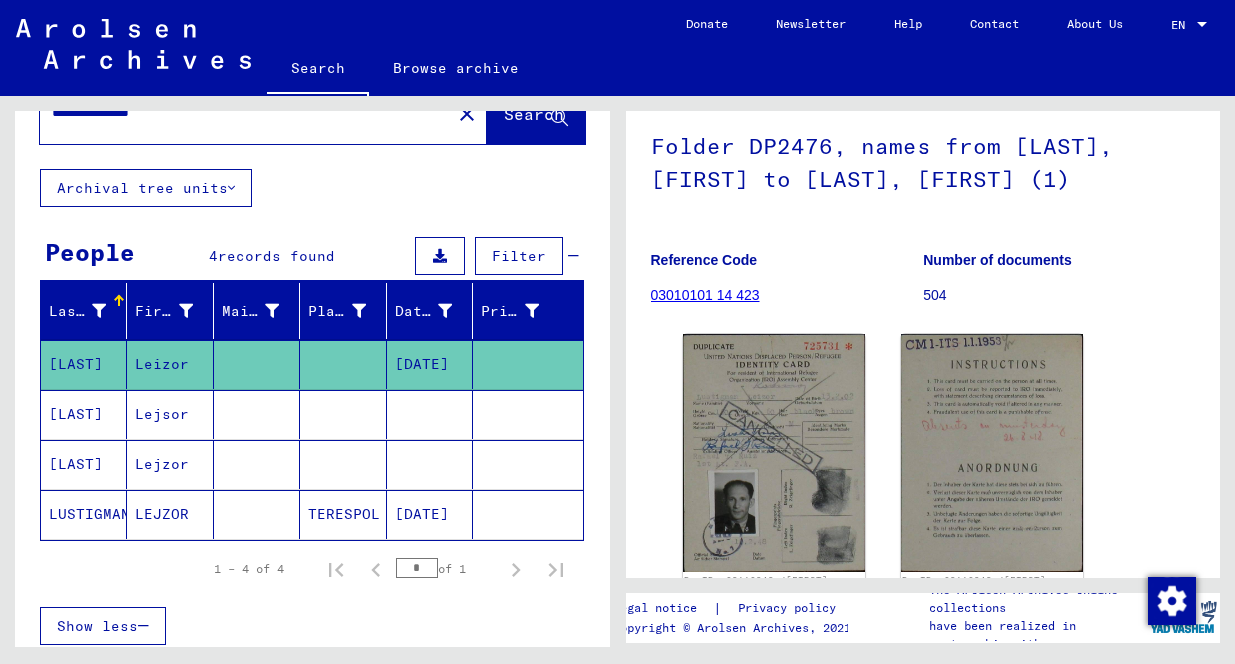 scroll, scrollTop: 152, scrollLeft: 0, axis: vertical 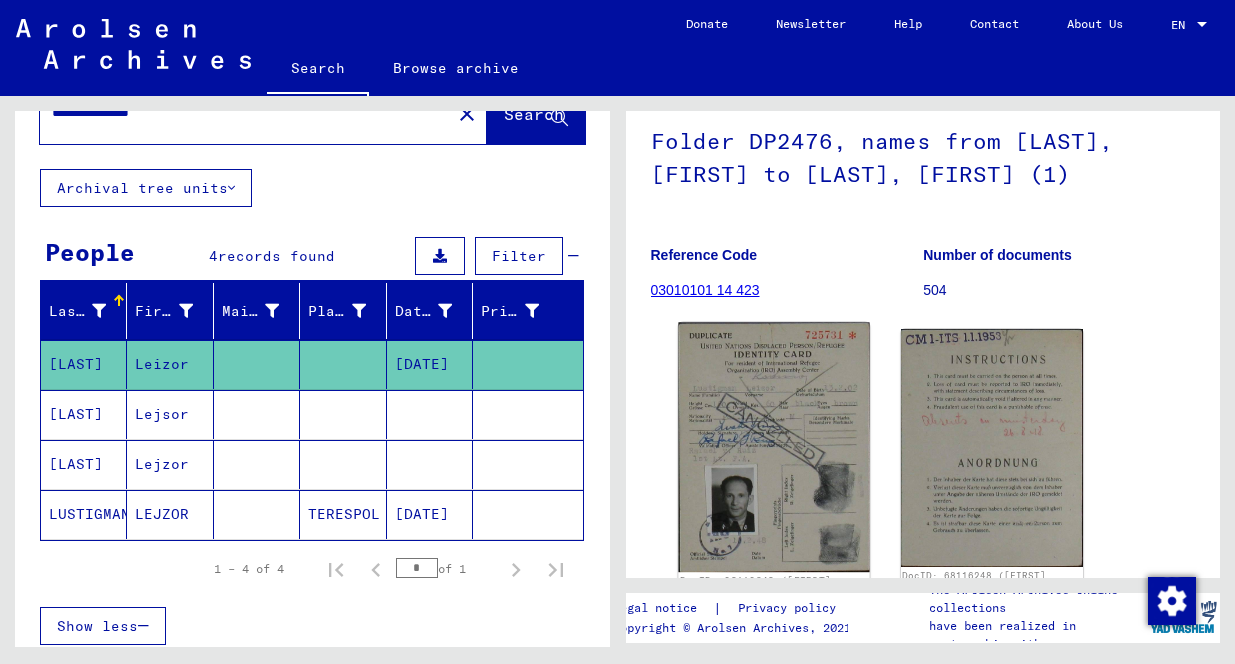 click 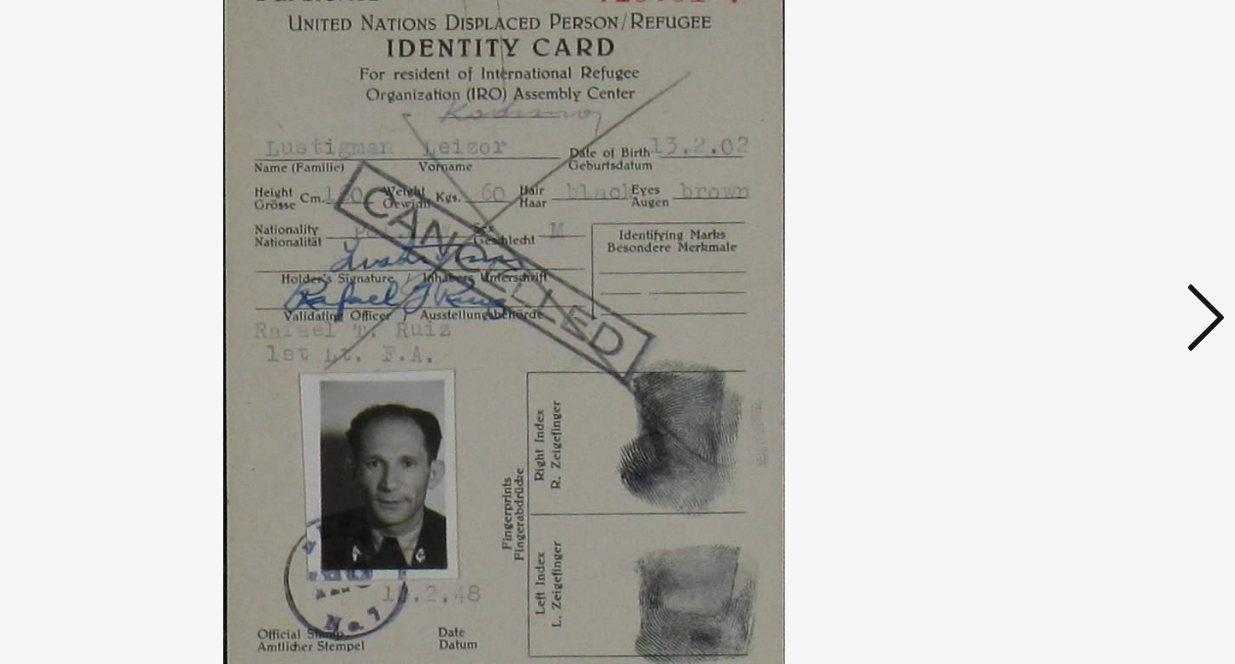 click at bounding box center (1062, 280) 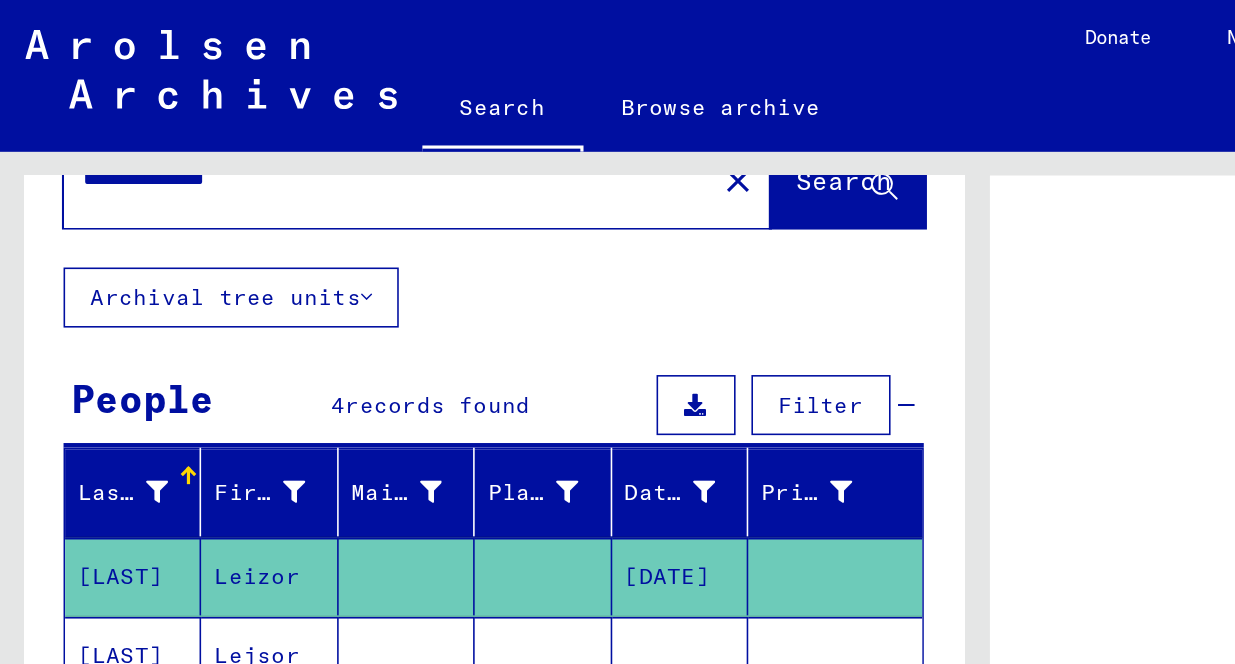 scroll, scrollTop: 0, scrollLeft: 0, axis: both 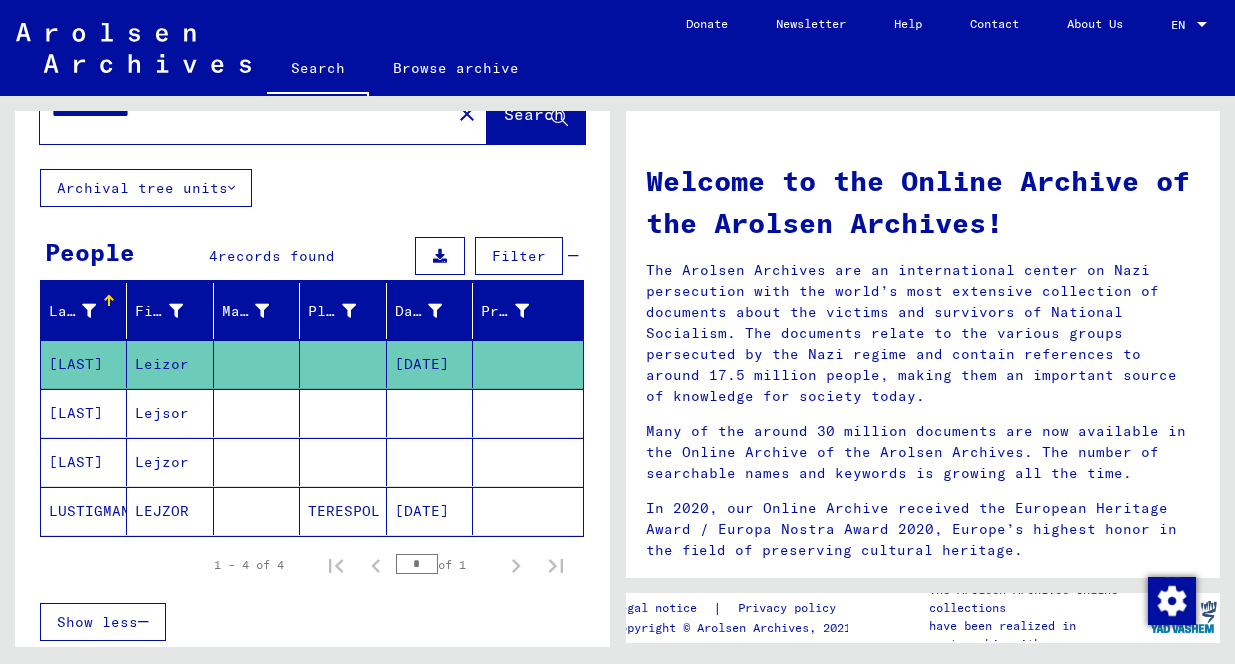 click on "[LAST]" 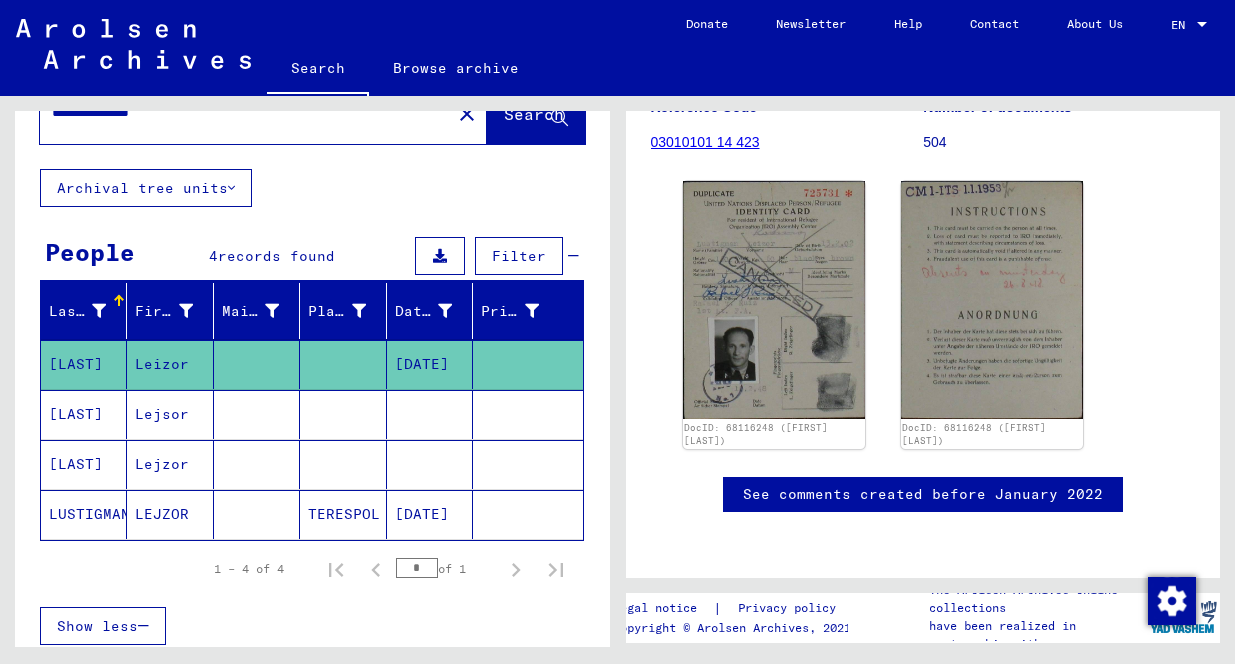 scroll, scrollTop: 382, scrollLeft: 0, axis: vertical 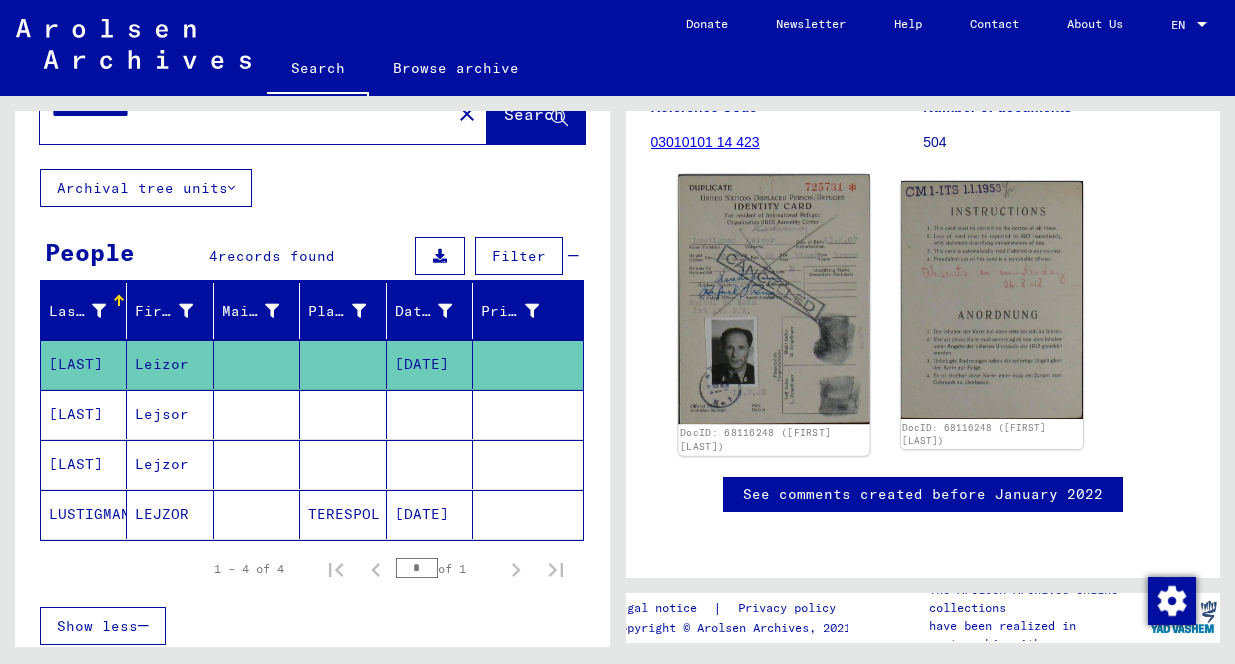 click 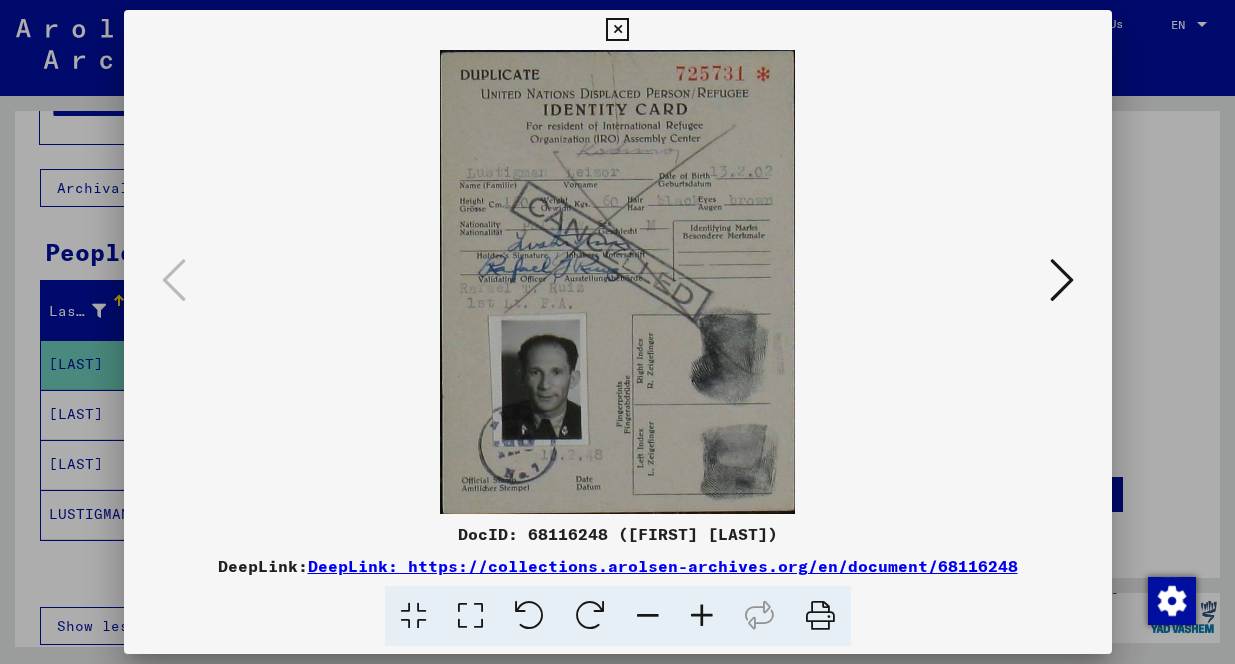 drag, startPoint x: 791, startPoint y: 538, endPoint x: 449, endPoint y: 535, distance: 342.01315 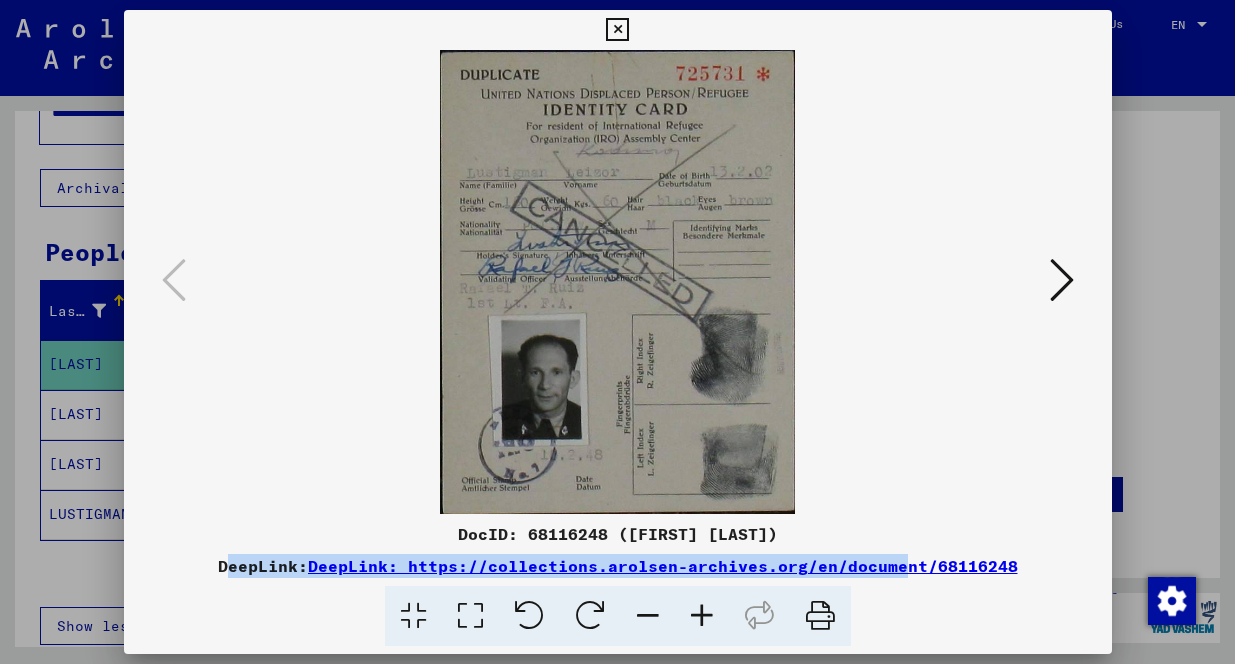 drag, startPoint x: 975, startPoint y: 564, endPoint x: 262, endPoint y: 566, distance: 713.0028 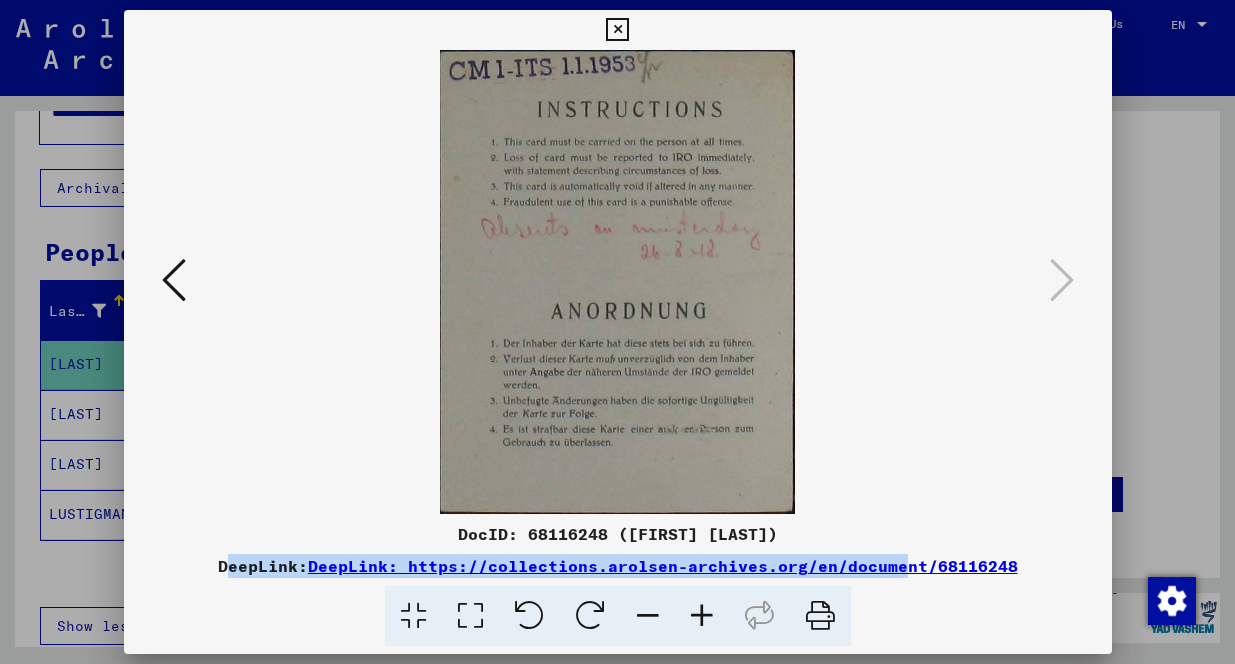 click at bounding box center [174, 280] 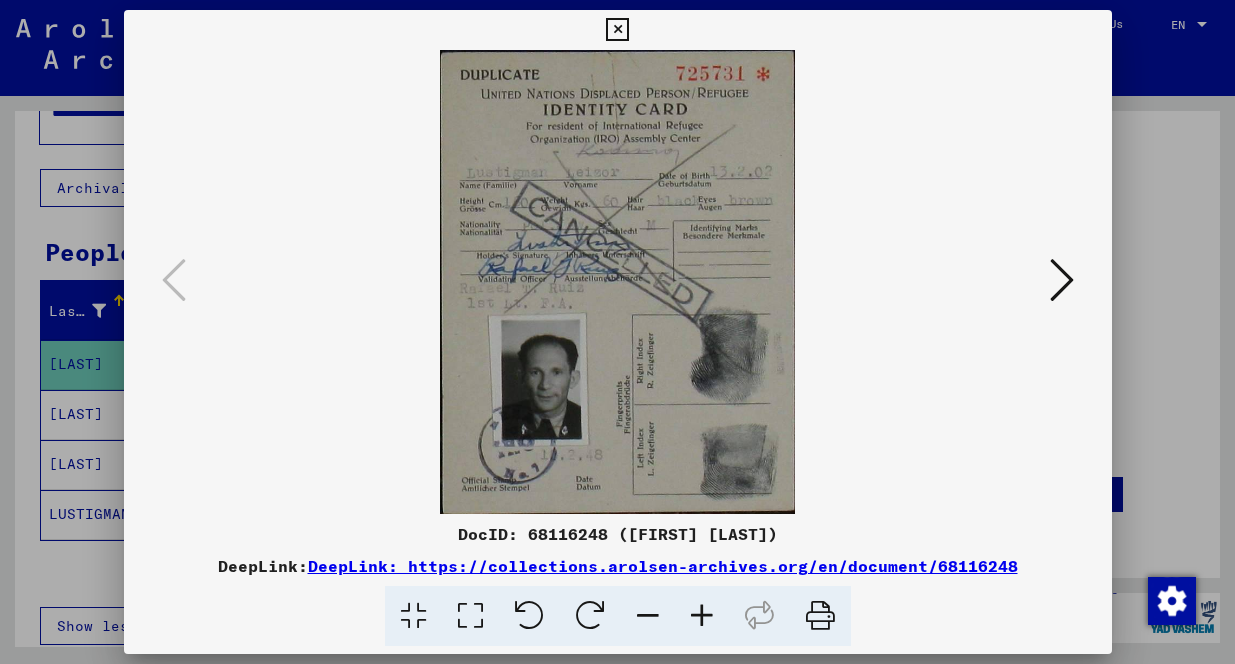 click at bounding box center (617, 332) 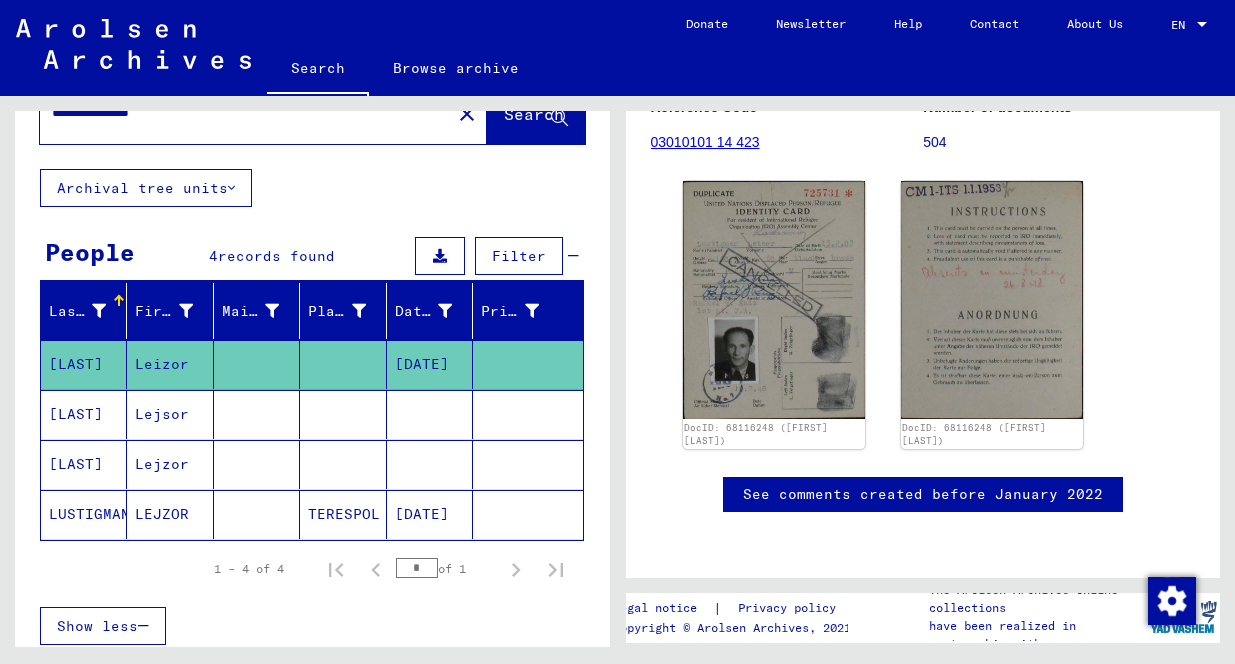 click on "[LAST]" at bounding box center [84, 464] 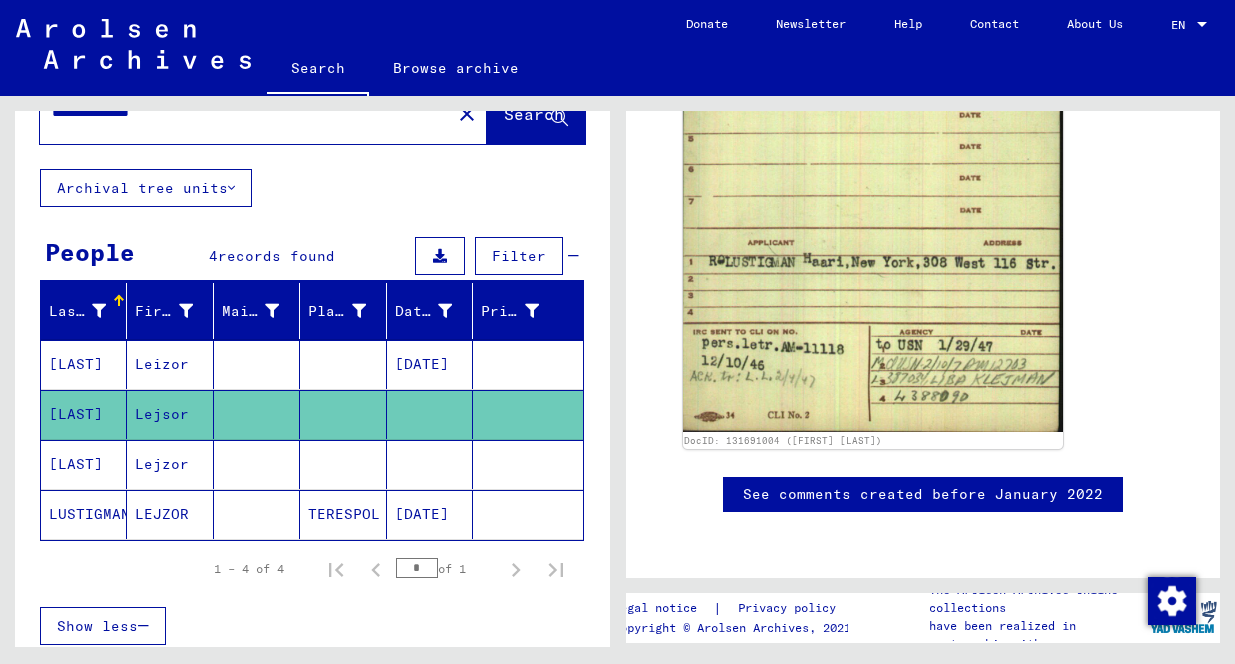 scroll, scrollTop: 1470, scrollLeft: 0, axis: vertical 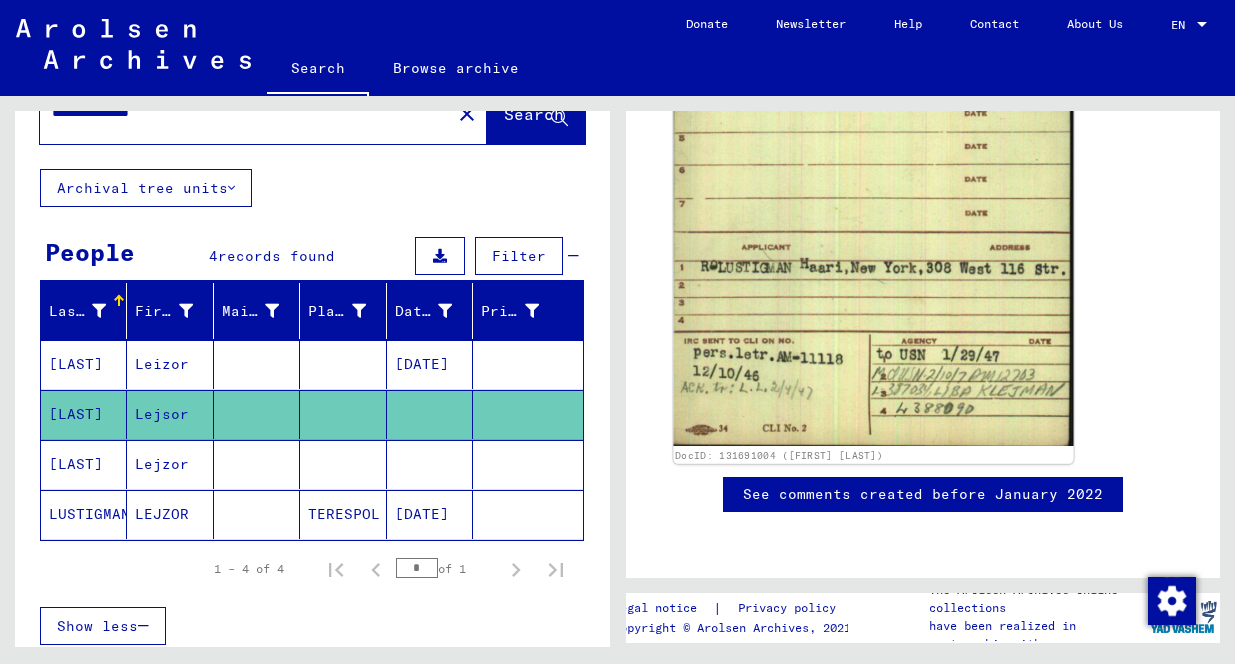 click 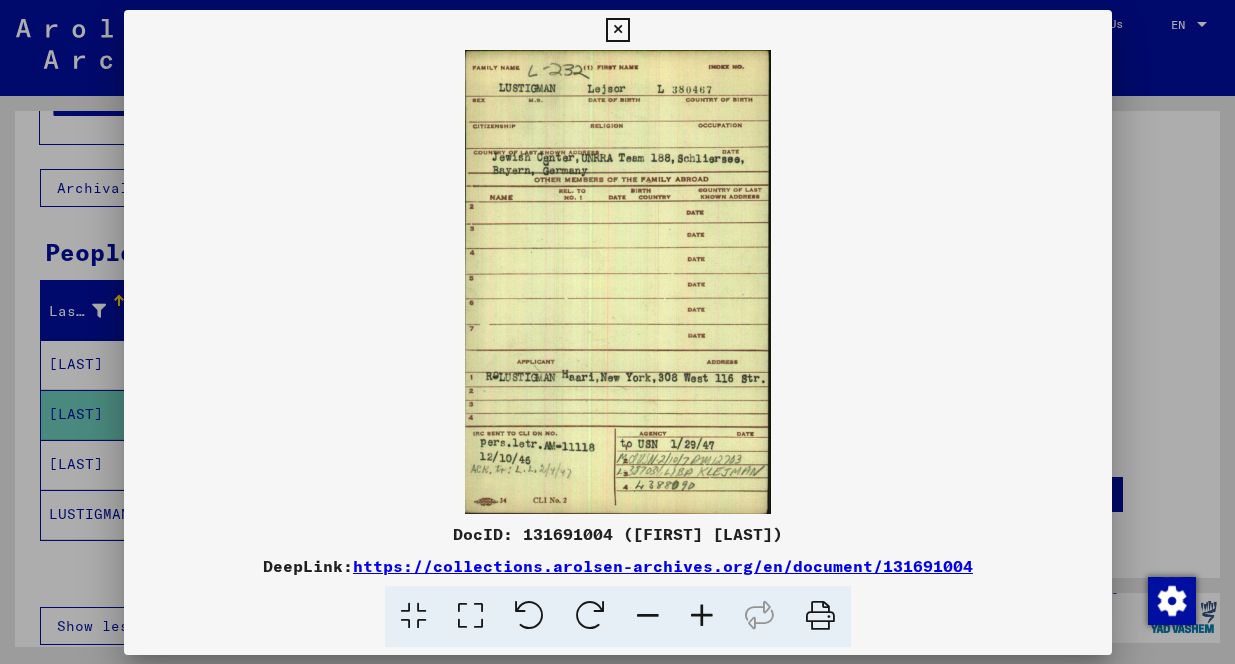 scroll, scrollTop: 1470, scrollLeft: 0, axis: vertical 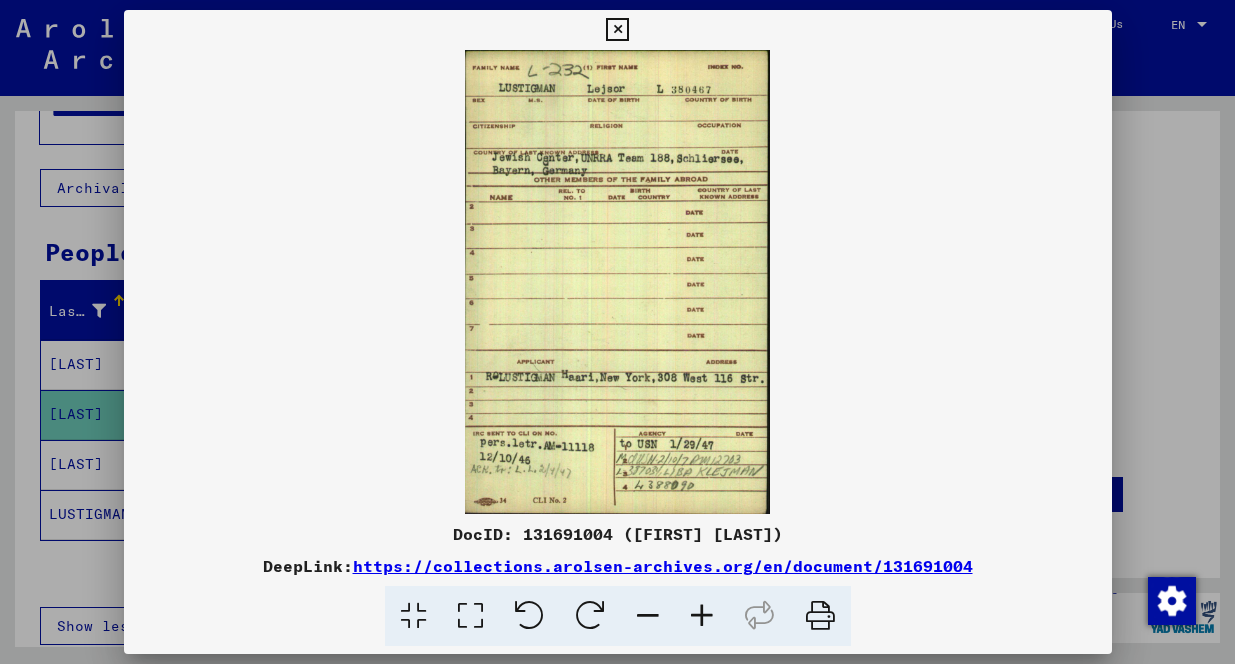 drag, startPoint x: 809, startPoint y: 527, endPoint x: 442, endPoint y: 534, distance: 367.06674 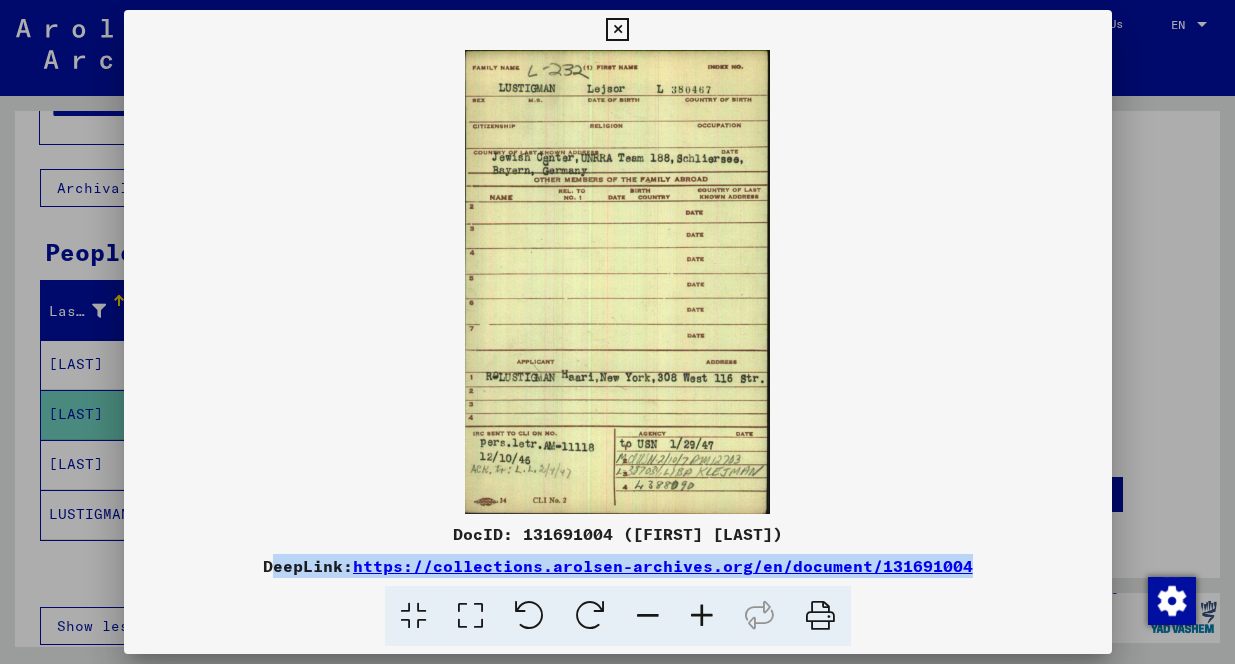 drag, startPoint x: 985, startPoint y: 567, endPoint x: 249, endPoint y: 560, distance: 736.03326 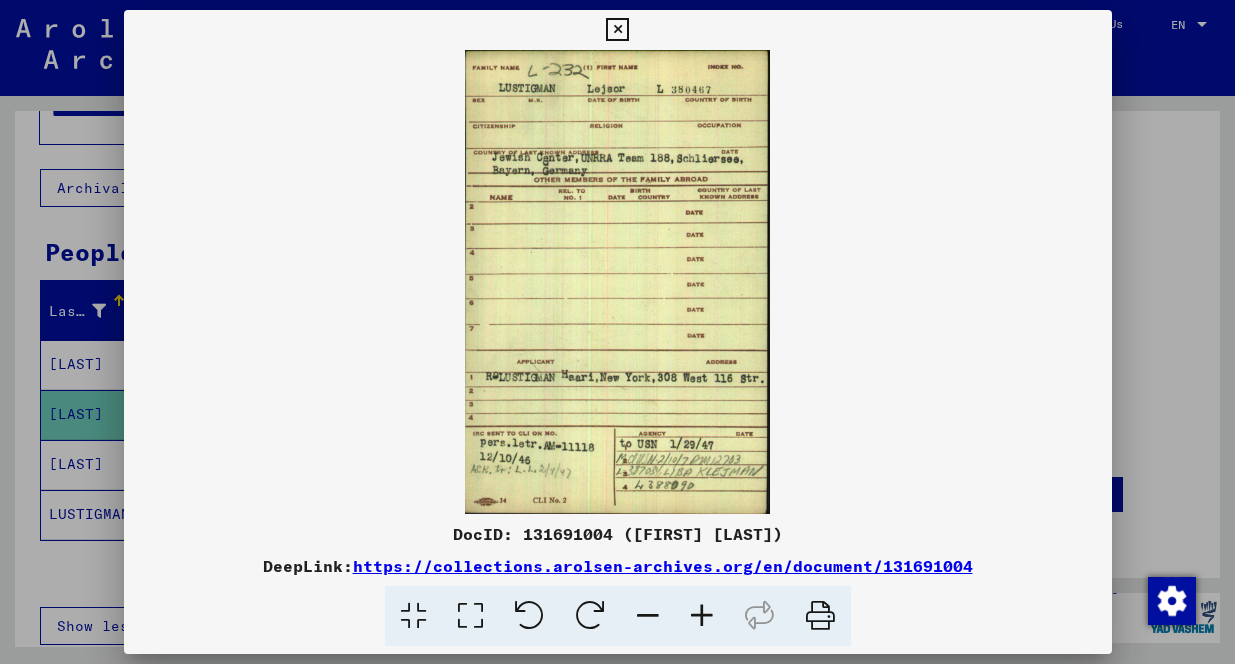 click at bounding box center [617, 332] 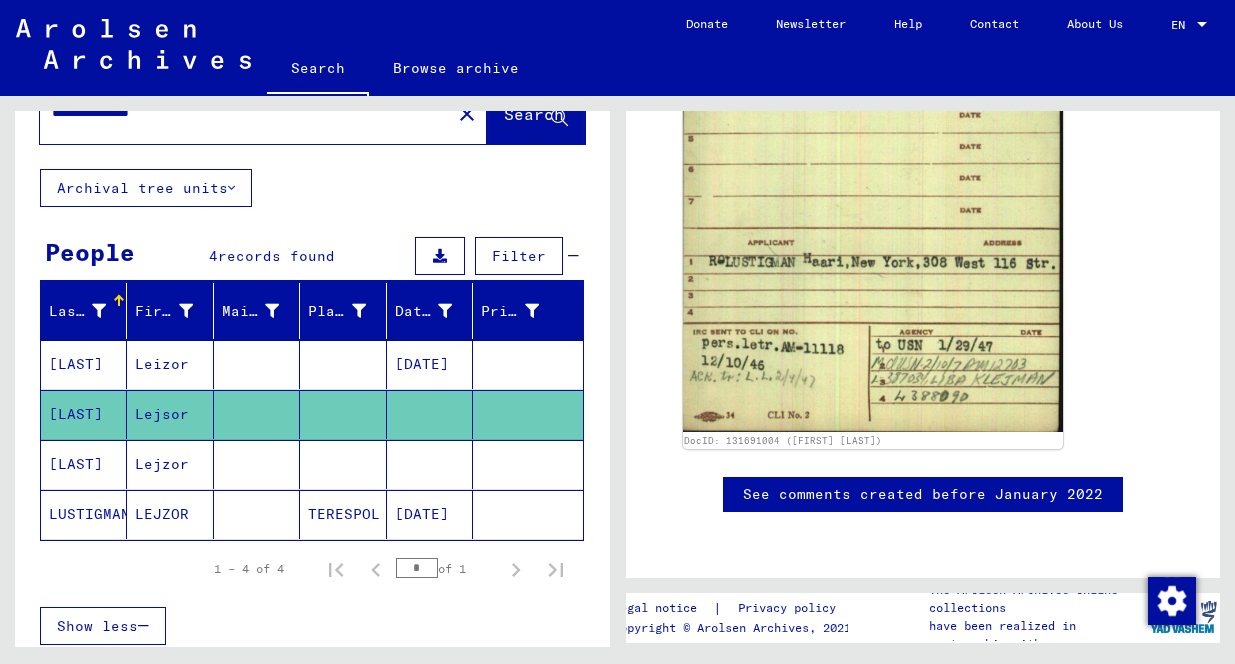 click on "[LAST]" at bounding box center (84, 514) 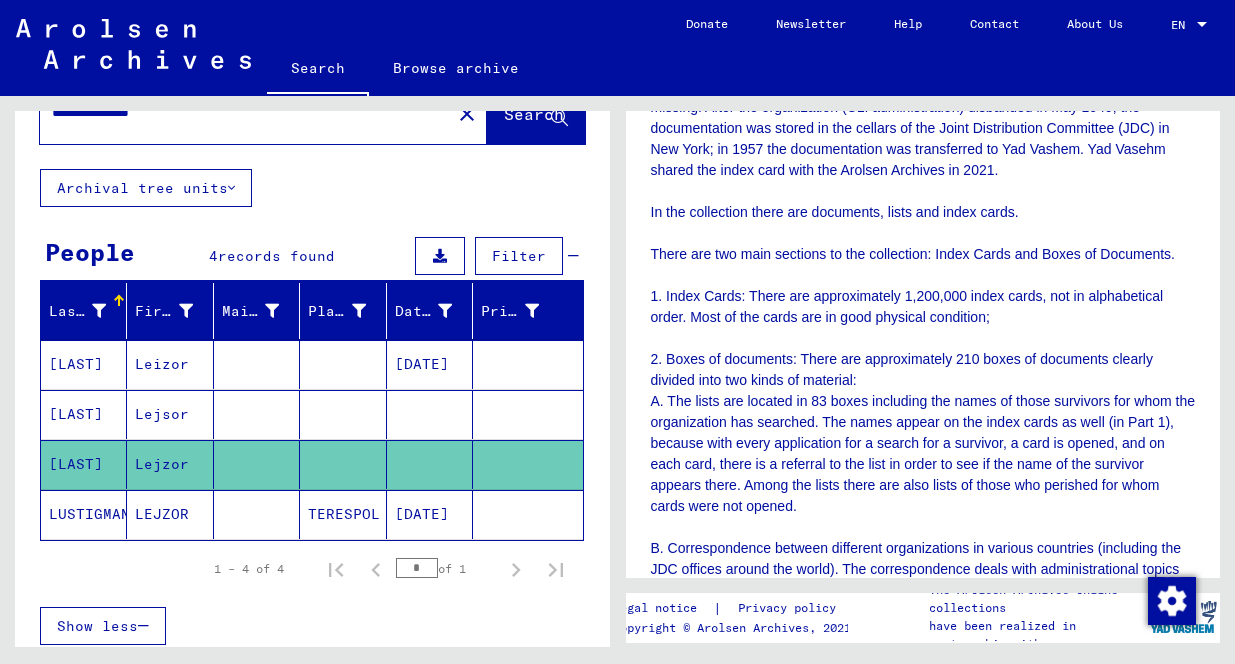 scroll, scrollTop: 530, scrollLeft: 0, axis: vertical 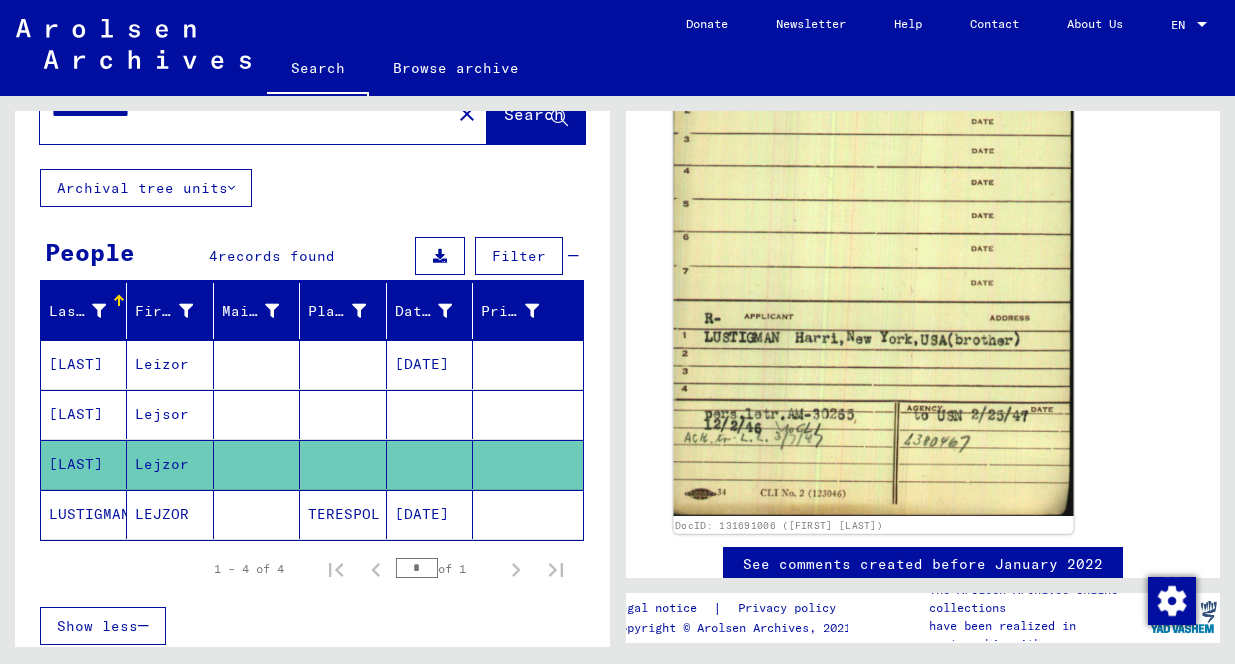 click 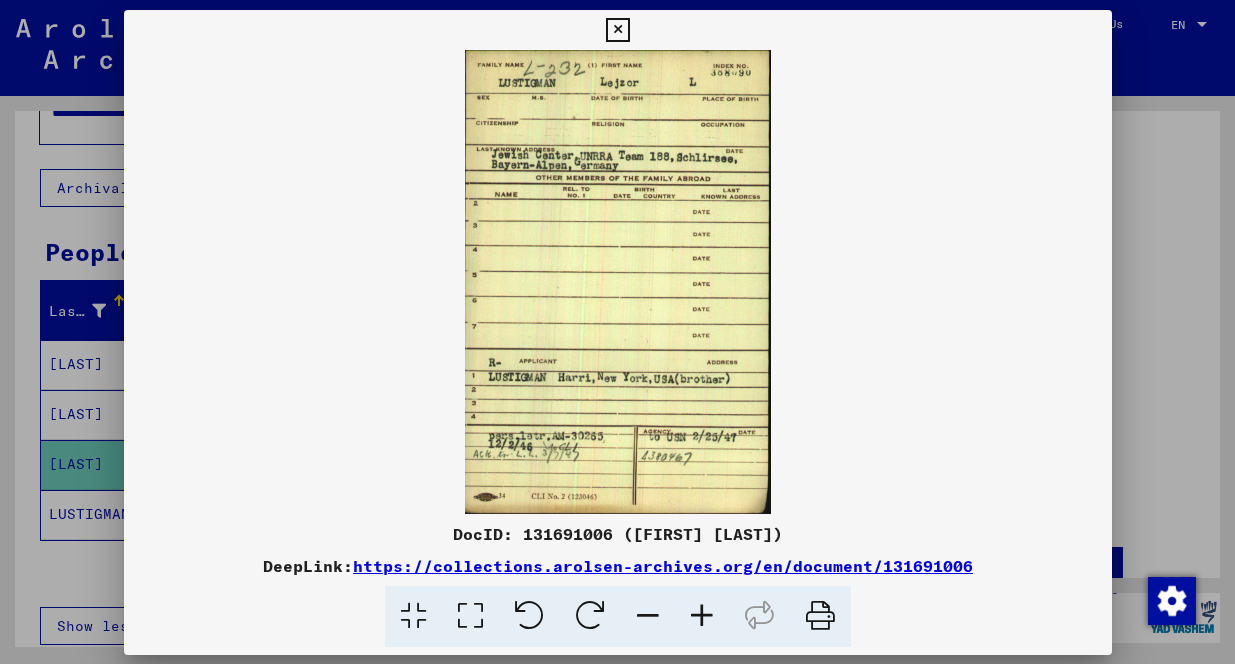 scroll, scrollTop: 1383, scrollLeft: 0, axis: vertical 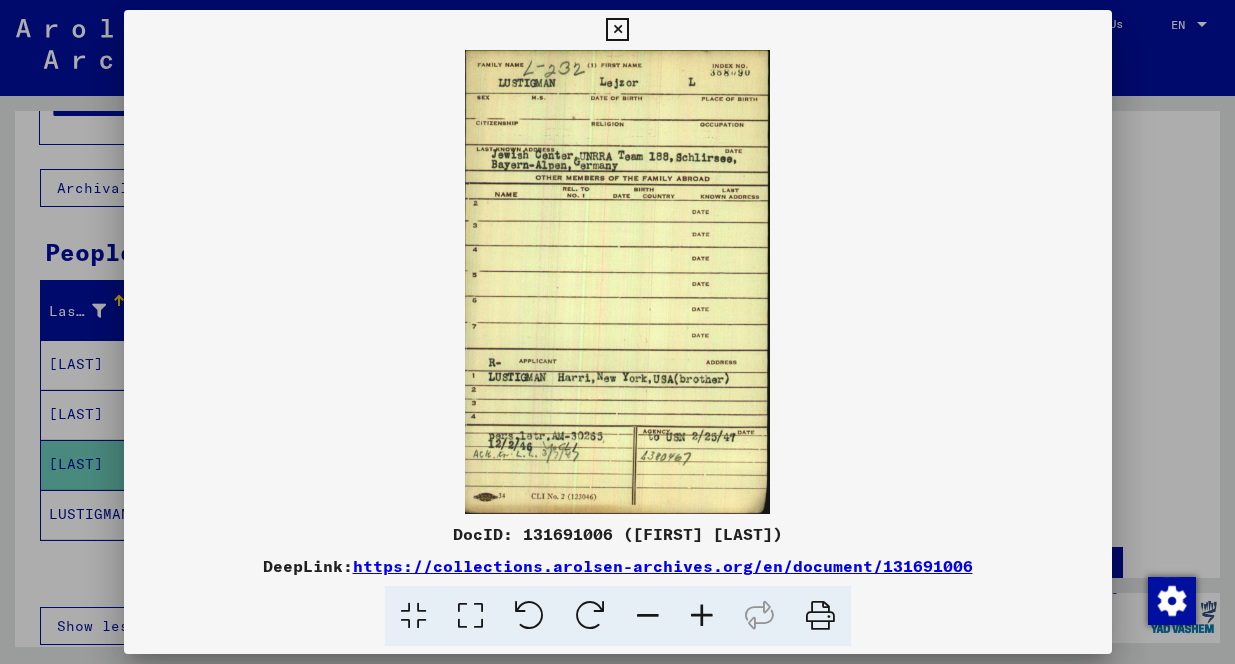 drag, startPoint x: 791, startPoint y: 540, endPoint x: 432, endPoint y: 533, distance: 359.06824 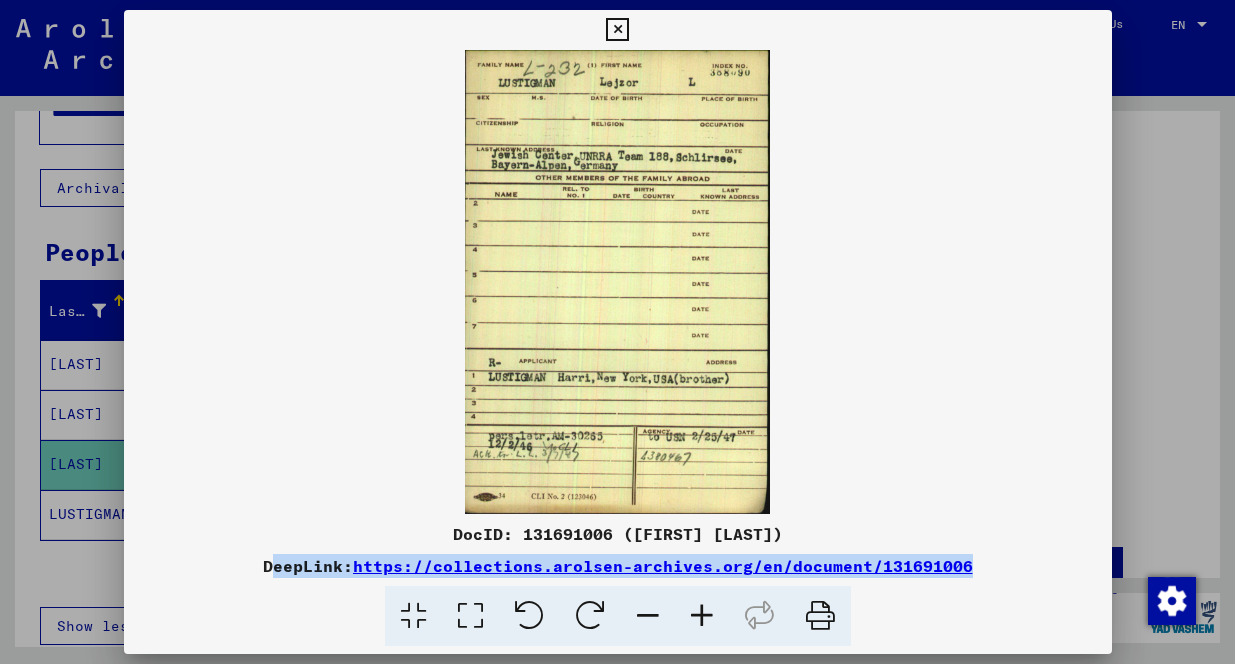 drag, startPoint x: 983, startPoint y: 564, endPoint x: 218, endPoint y: 559, distance: 765.01636 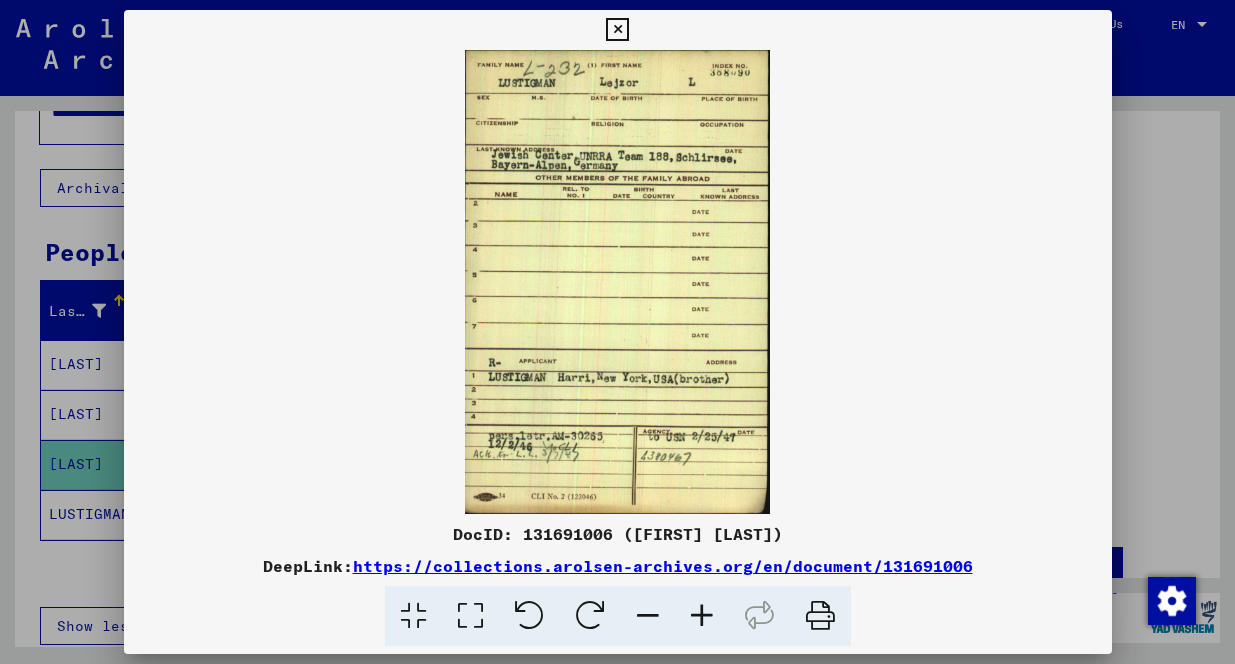 click at bounding box center (617, 332) 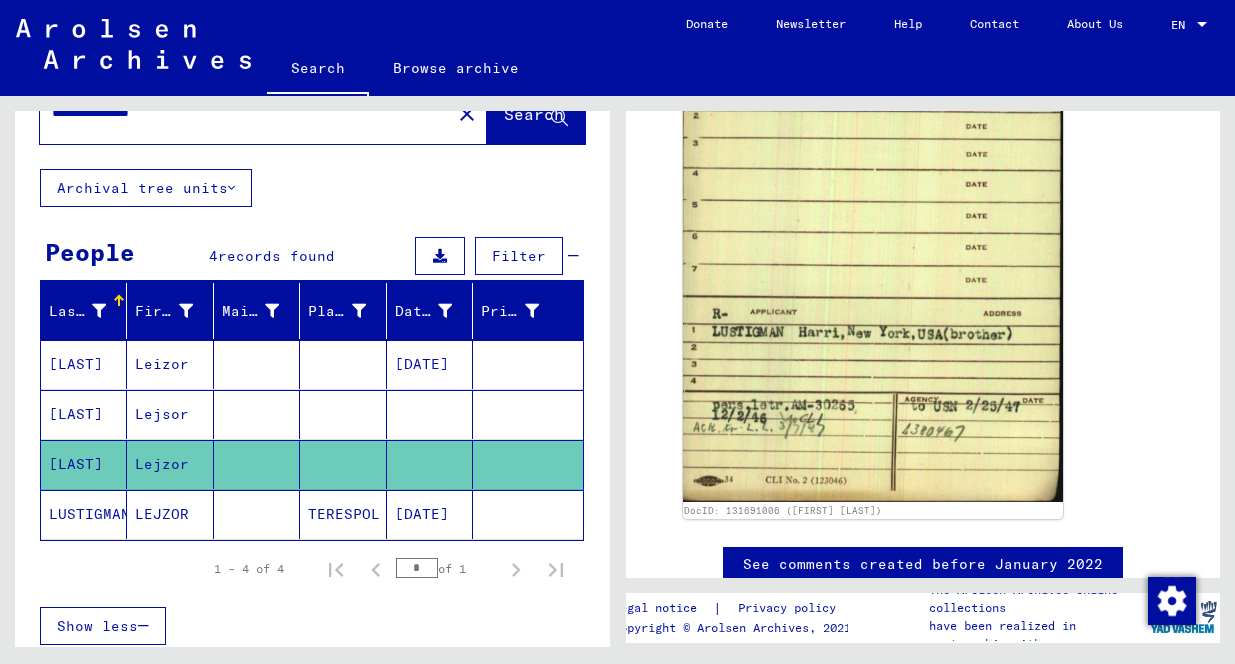 click on "LUSTIGMANN" 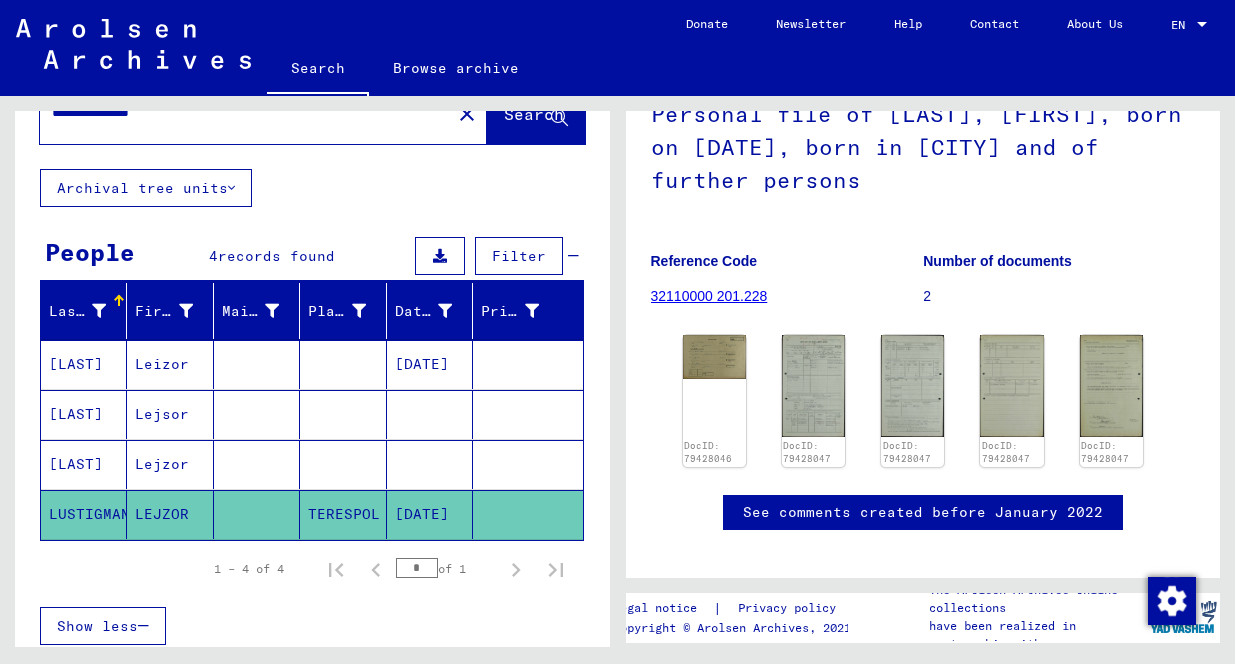 scroll, scrollTop: 182, scrollLeft: 0, axis: vertical 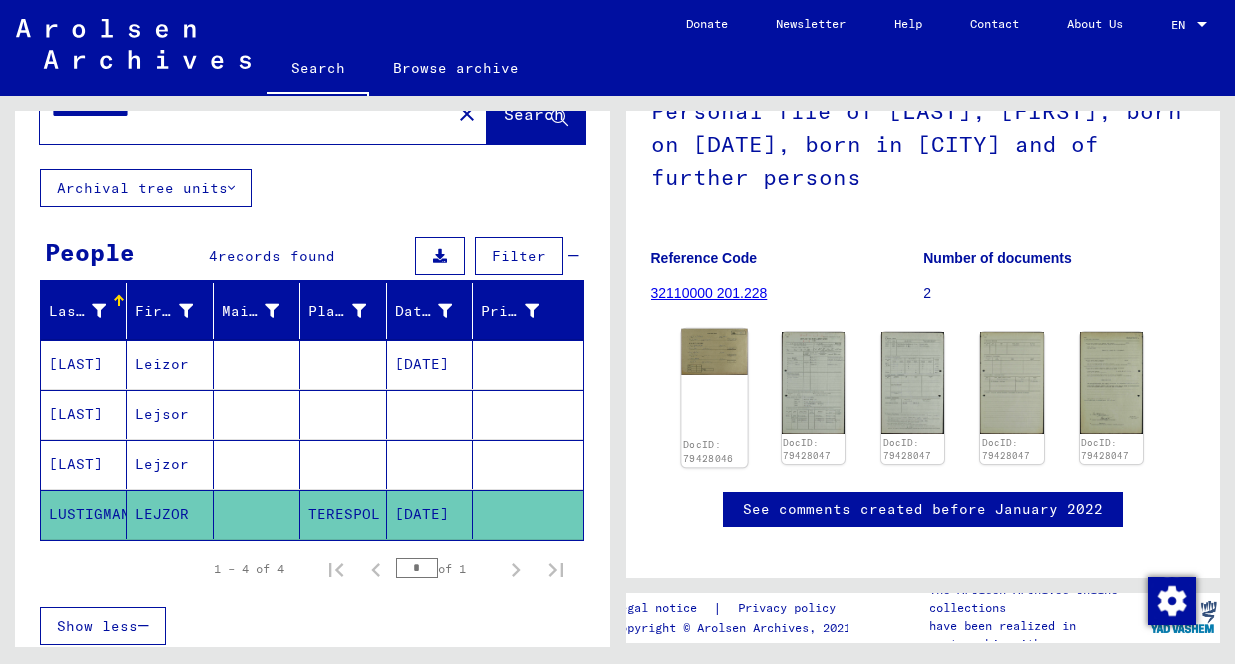 click 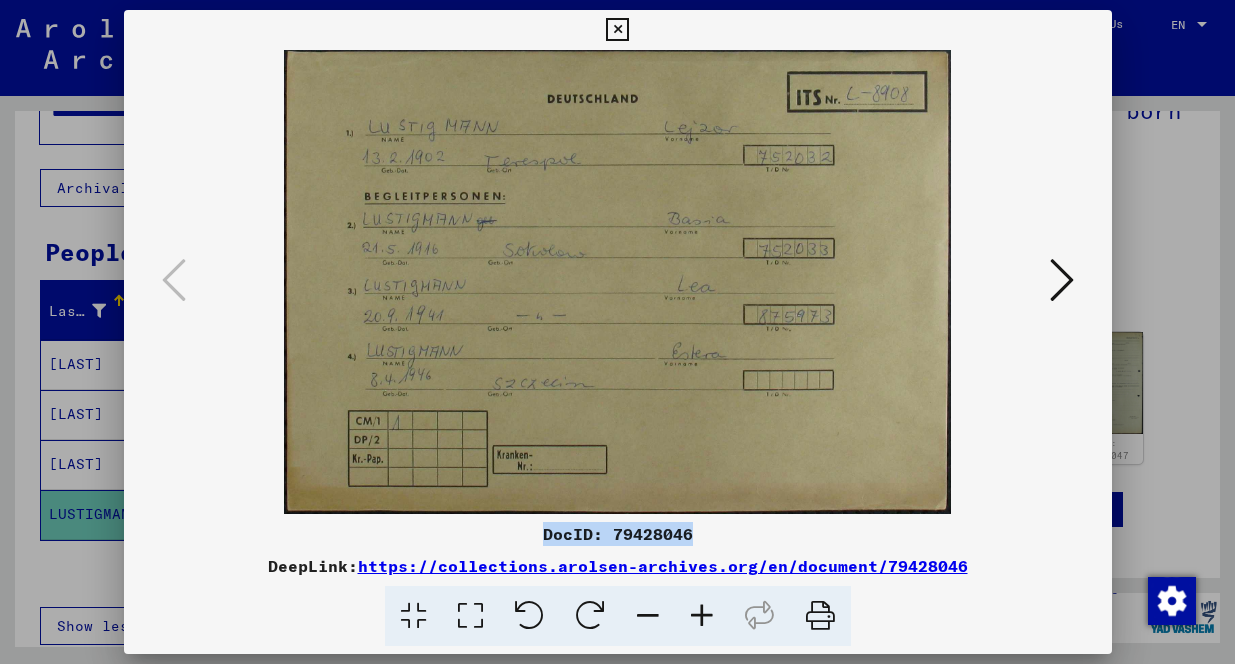 drag, startPoint x: 710, startPoint y: 531, endPoint x: 535, endPoint y: 532, distance: 175.00285 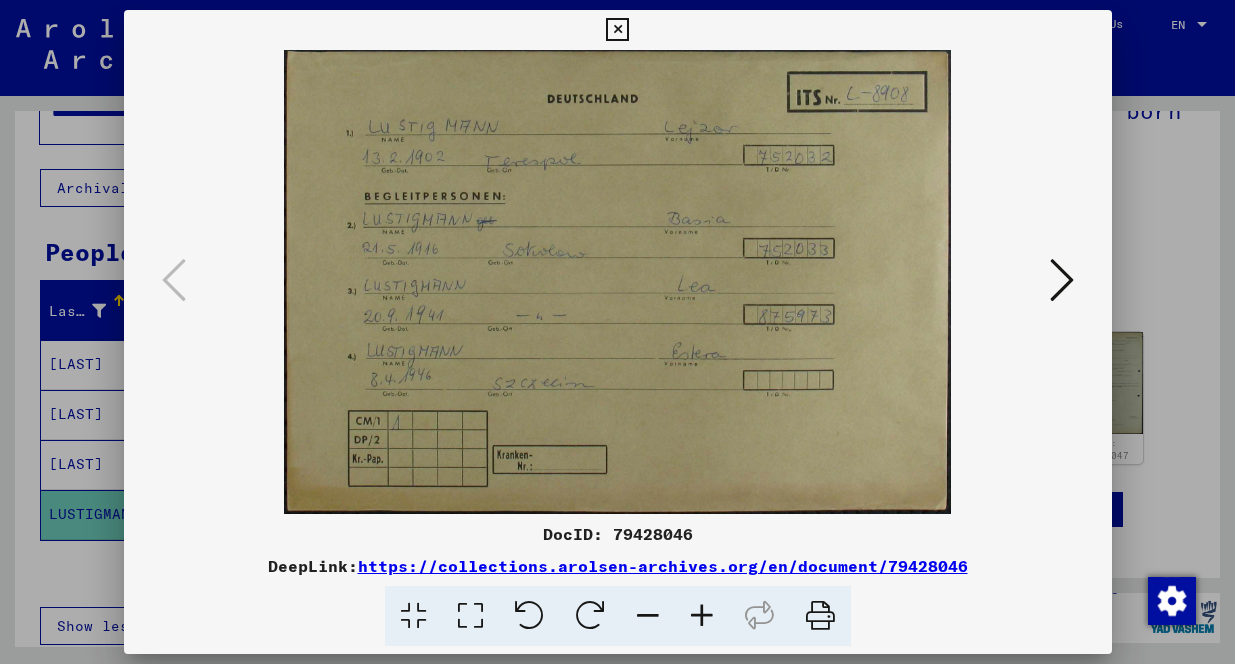 drag, startPoint x: 973, startPoint y: 563, endPoint x: 465, endPoint y: 579, distance: 508.2519 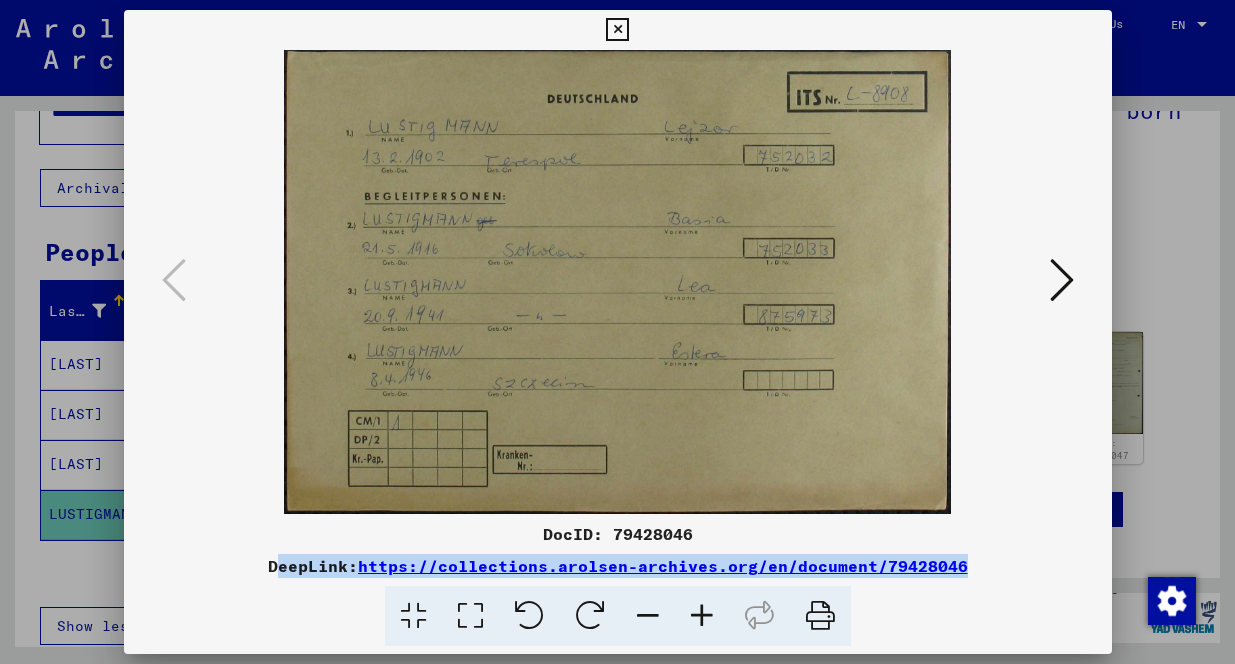 drag, startPoint x: 981, startPoint y: 565, endPoint x: 265, endPoint y: 565, distance: 716 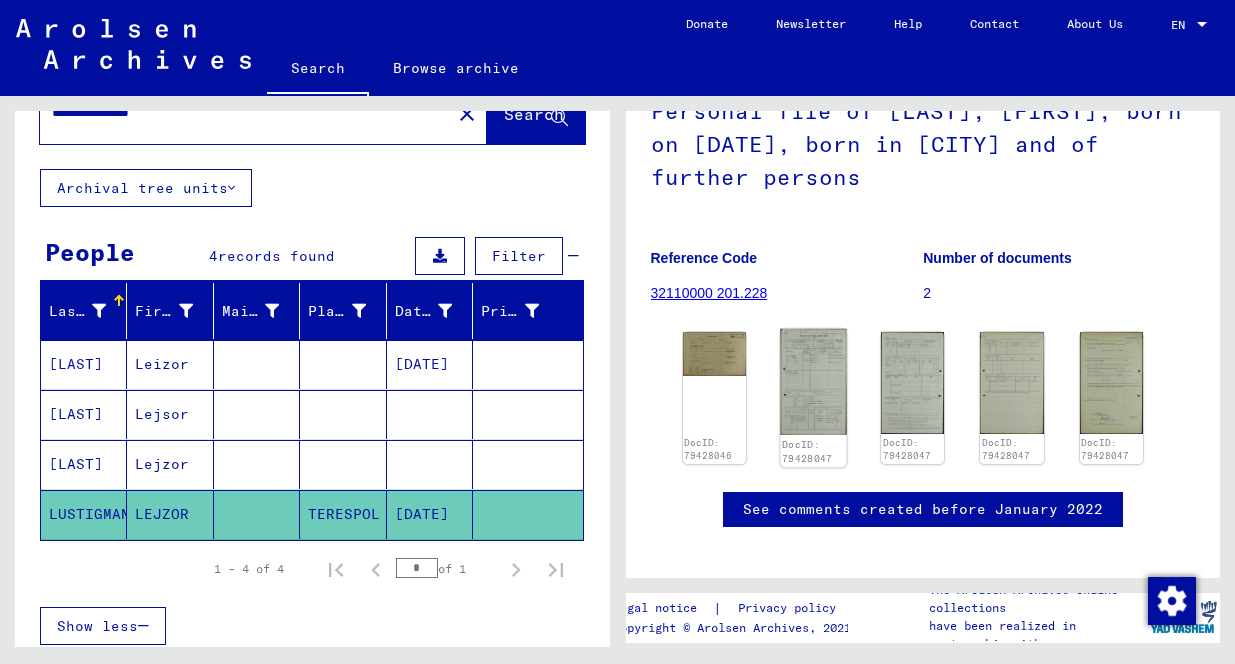 click 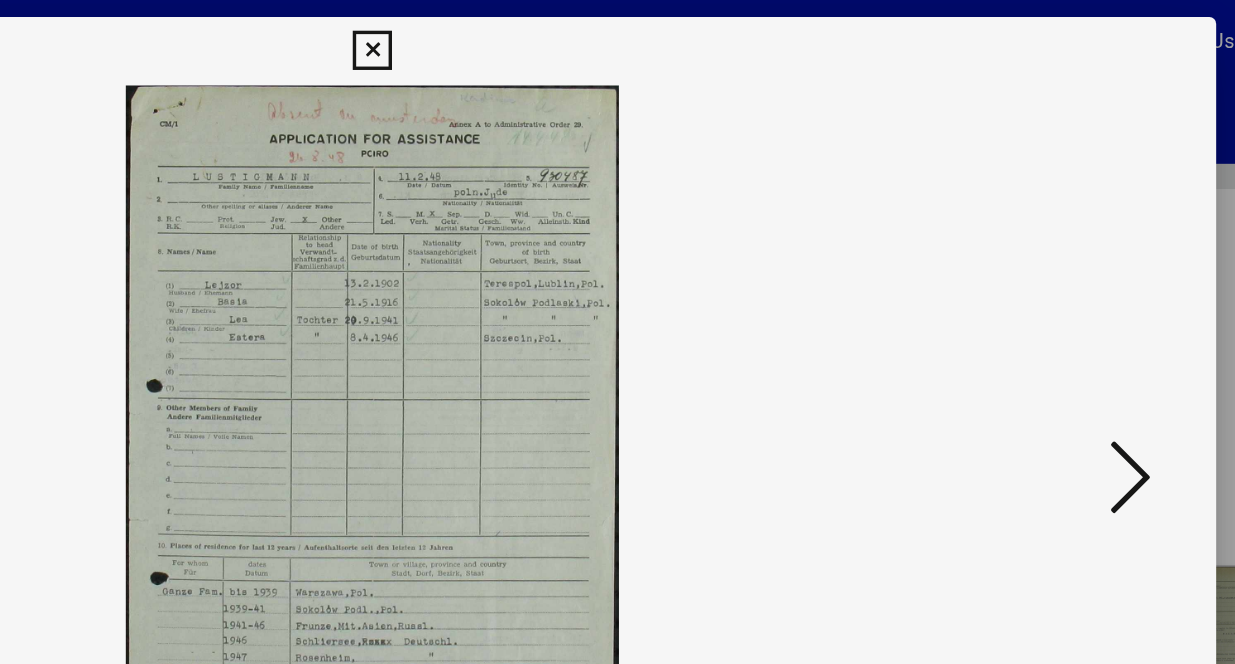 click at bounding box center (617, 30) 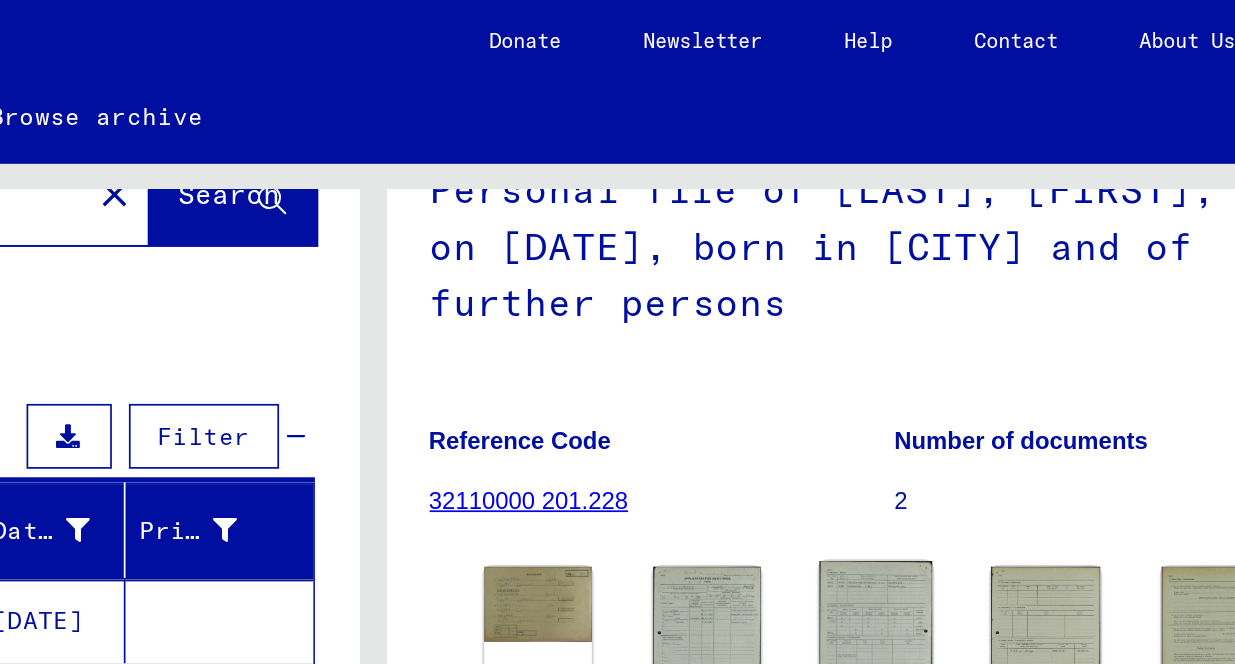 click 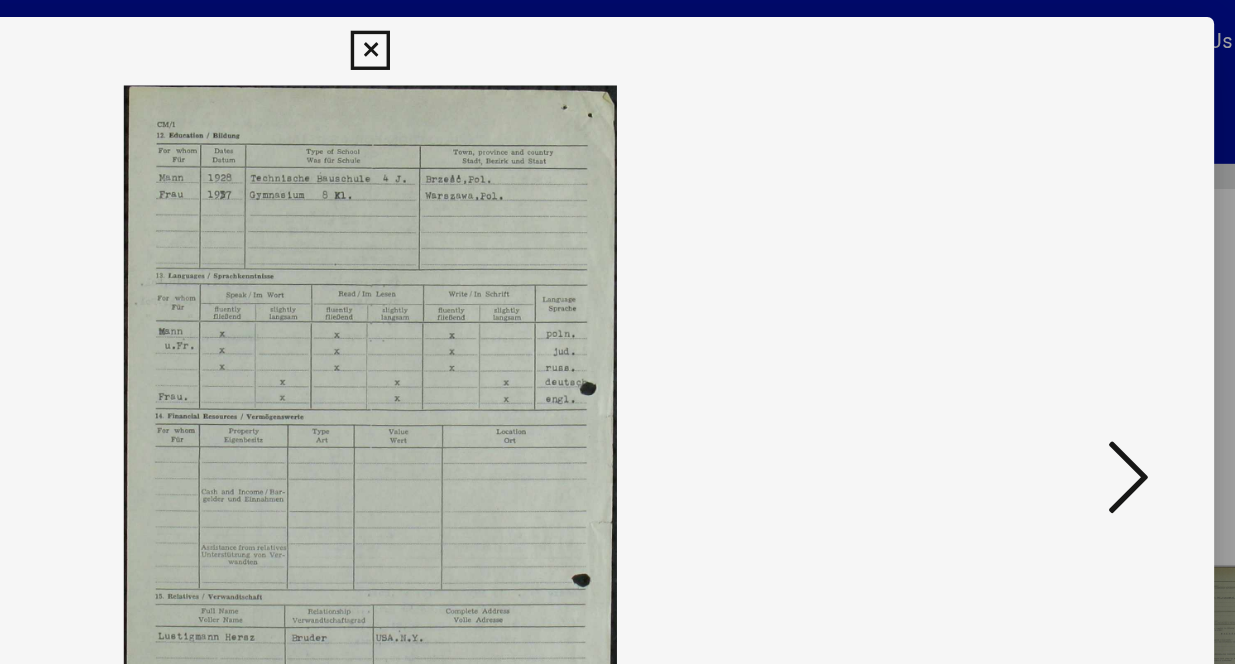 click at bounding box center (617, 30) 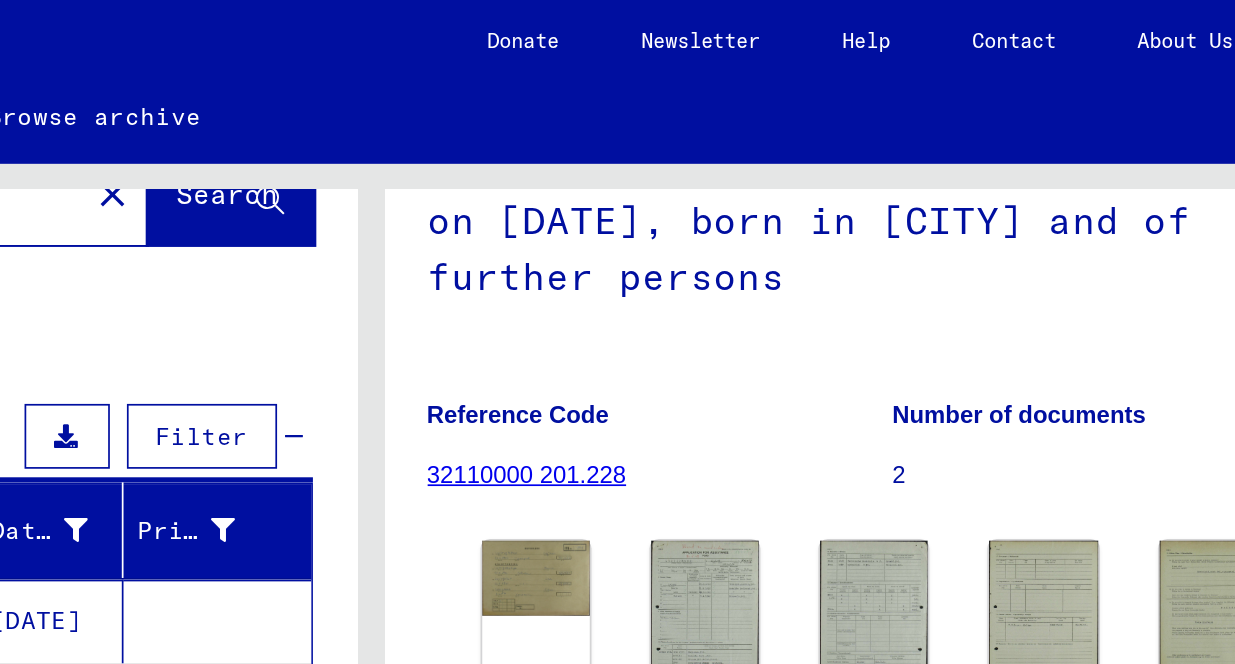 scroll, scrollTop: 253, scrollLeft: 0, axis: vertical 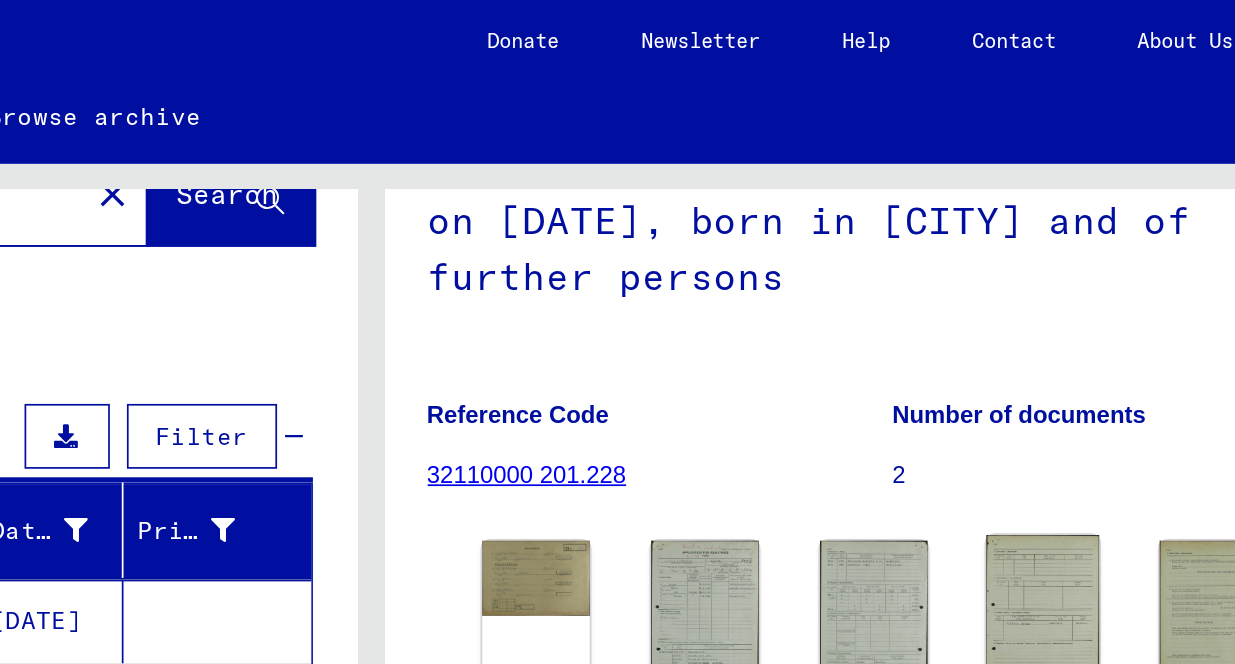 click 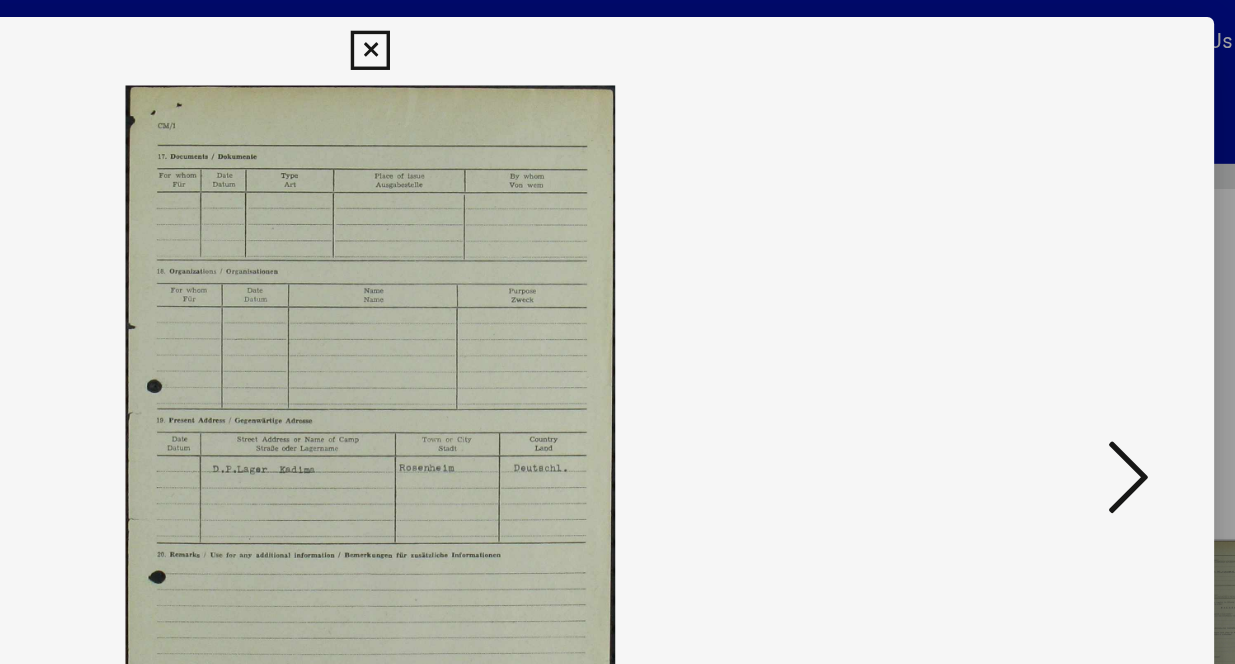 click at bounding box center [1062, 280] 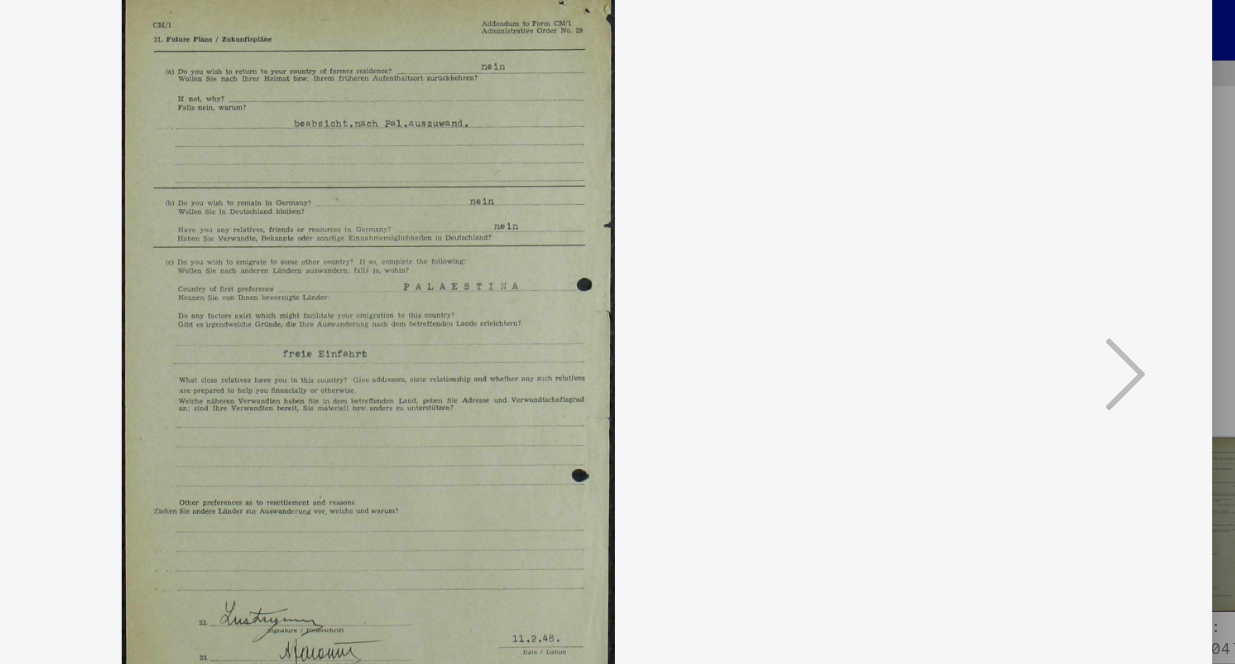 click at bounding box center (618, 282) 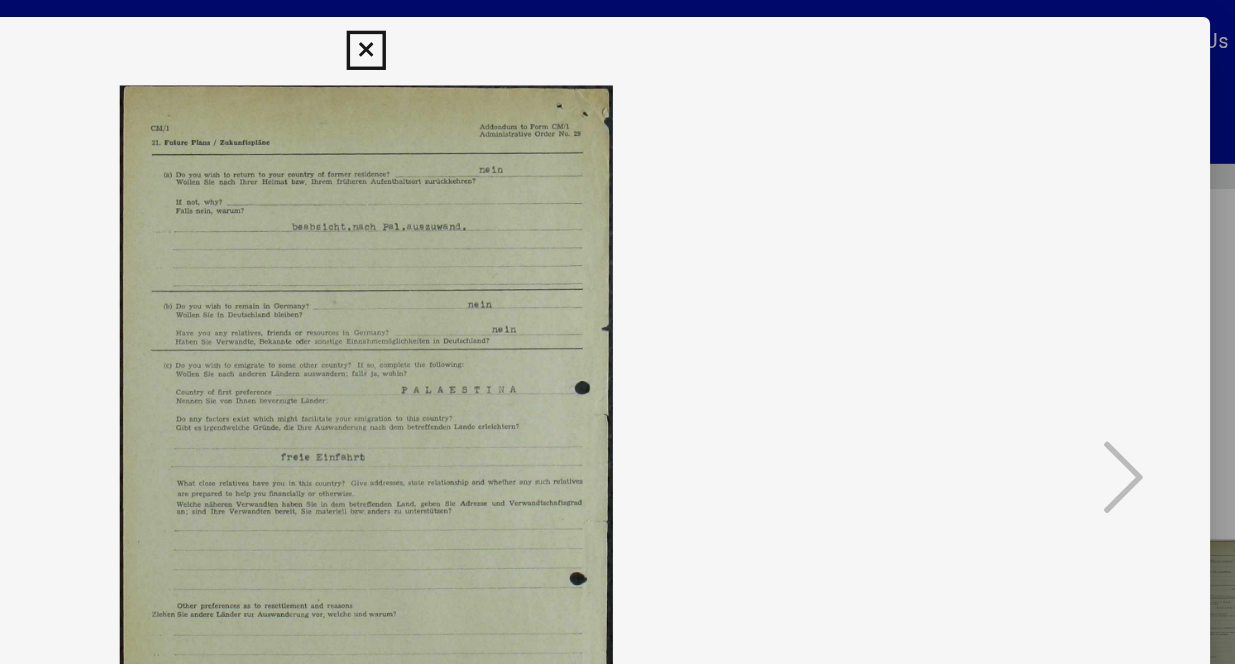 click at bounding box center (617, 30) 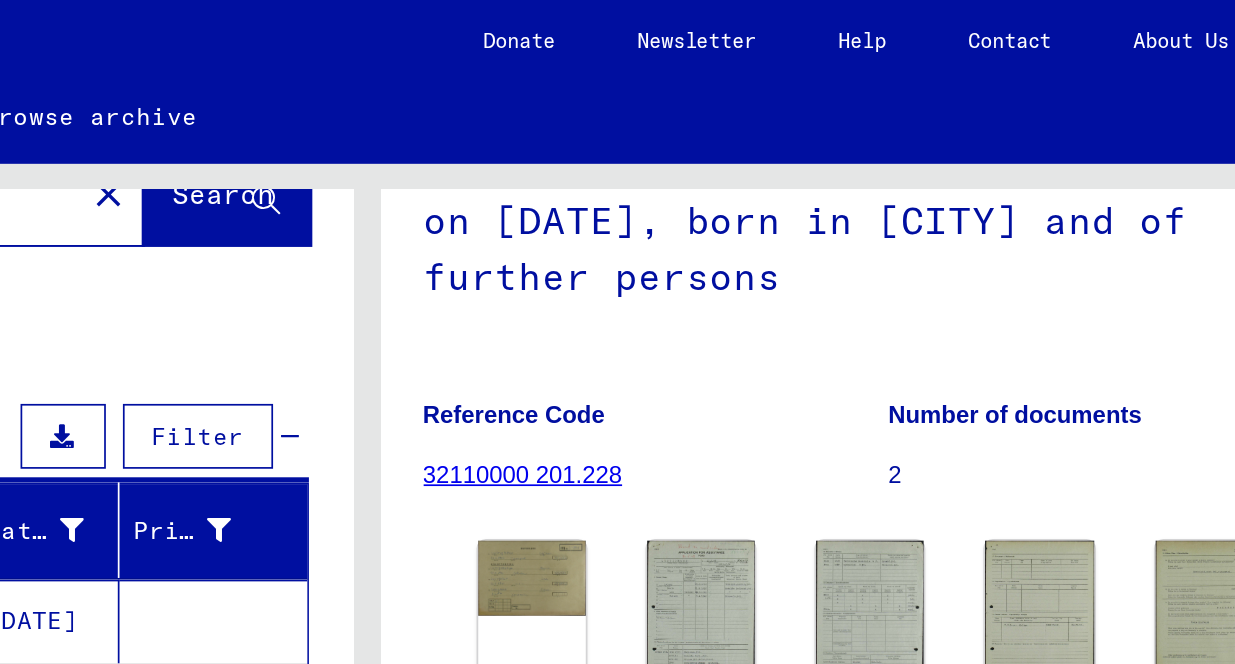 scroll, scrollTop: 251, scrollLeft: 0, axis: vertical 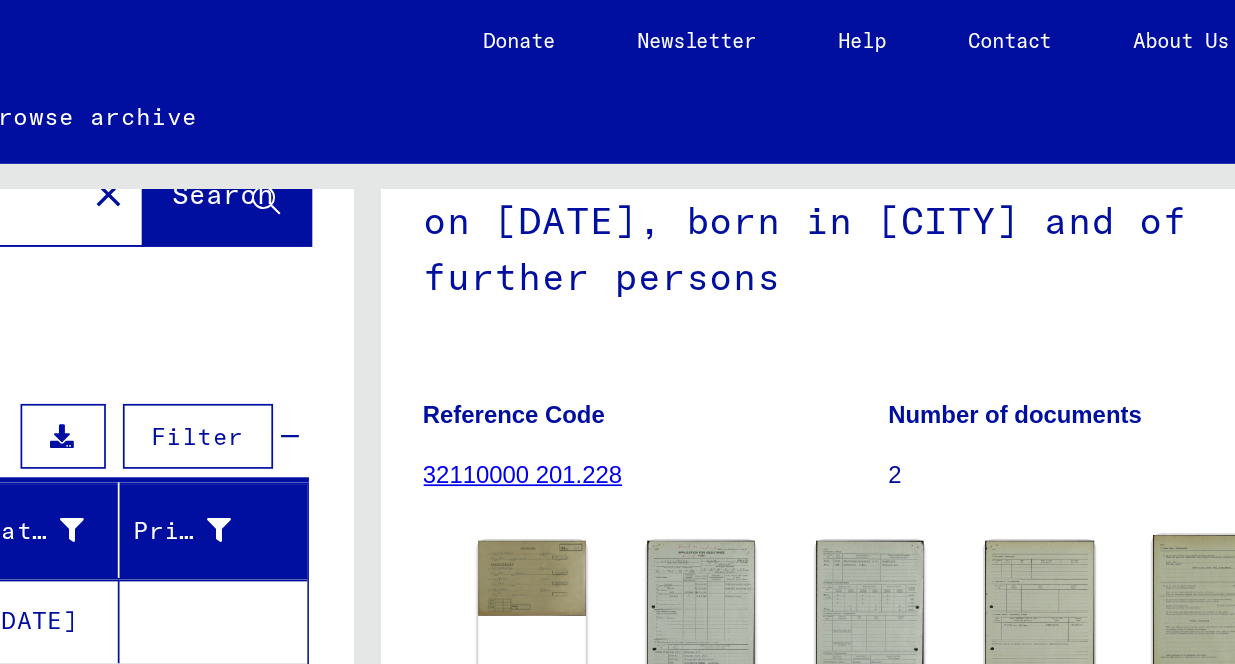 click 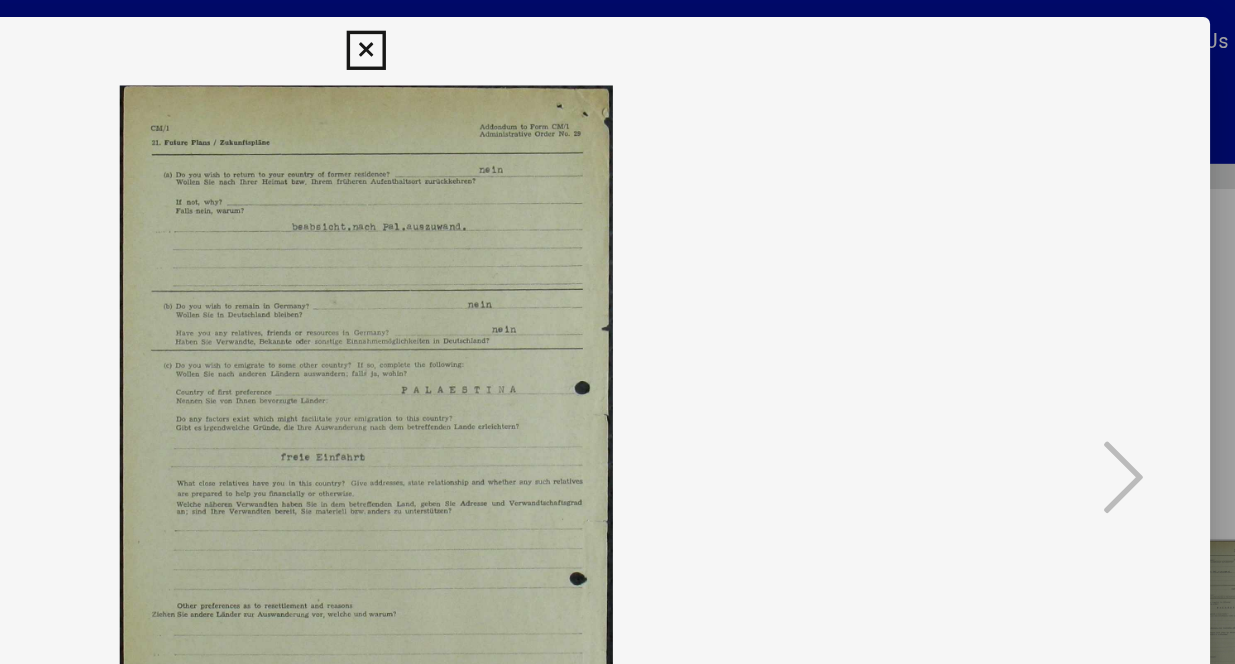 click at bounding box center (617, 30) 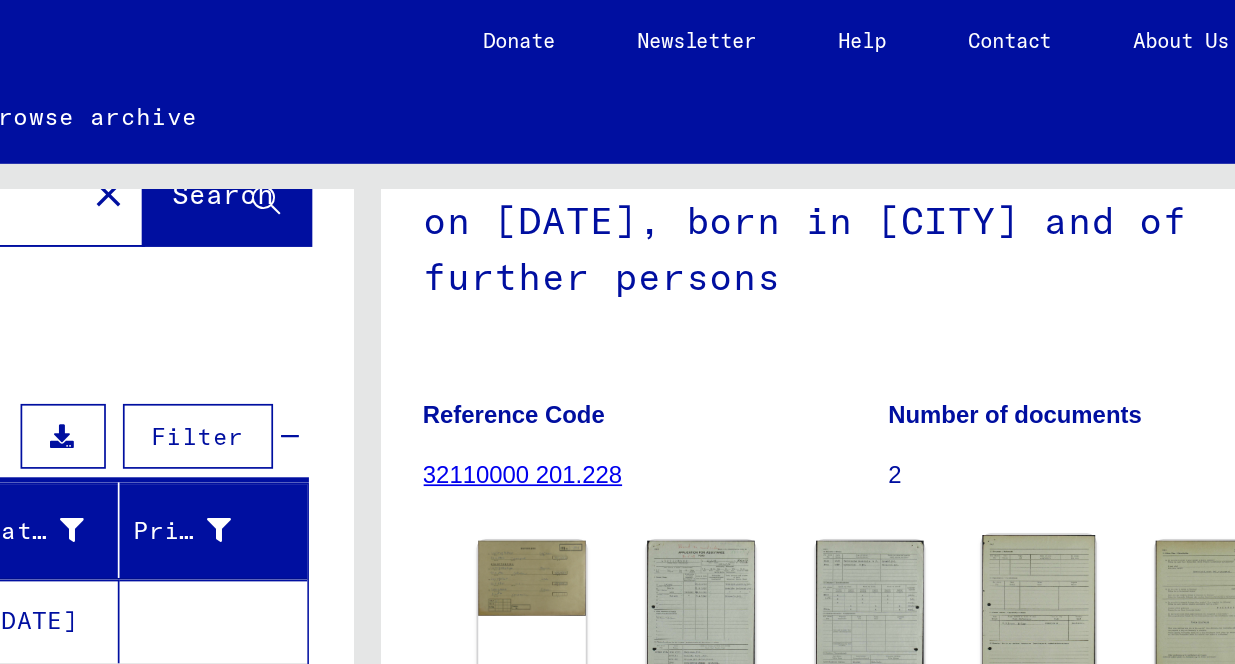 scroll, scrollTop: 369, scrollLeft: 0, axis: vertical 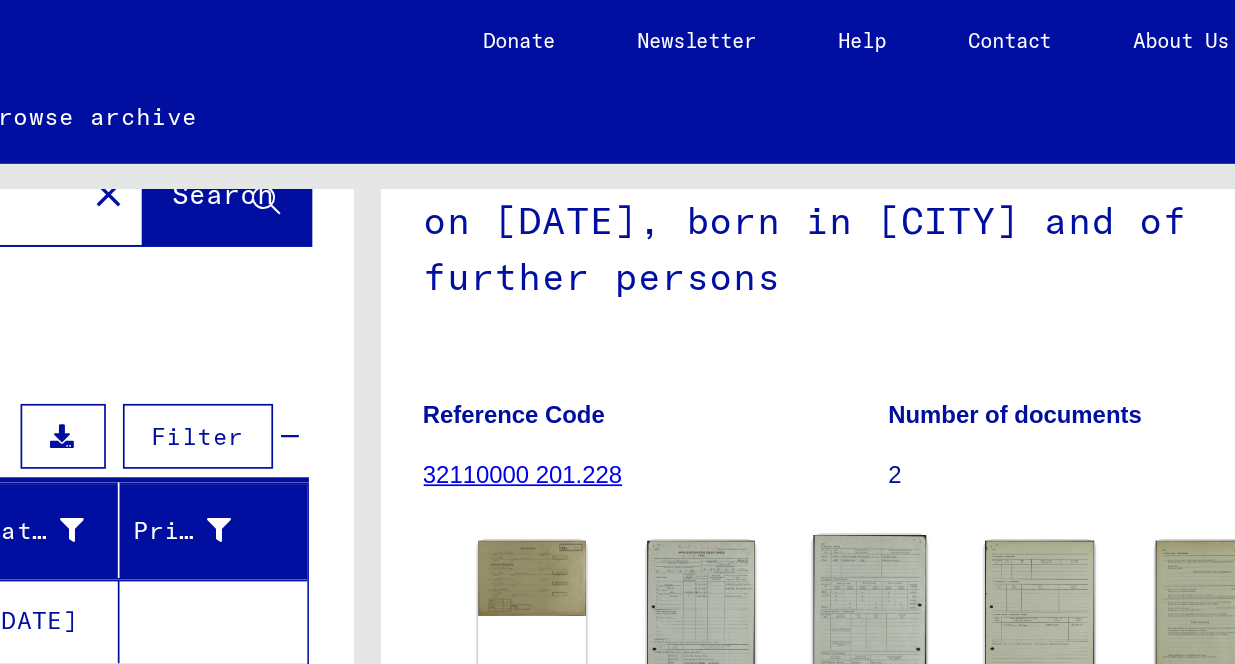 click 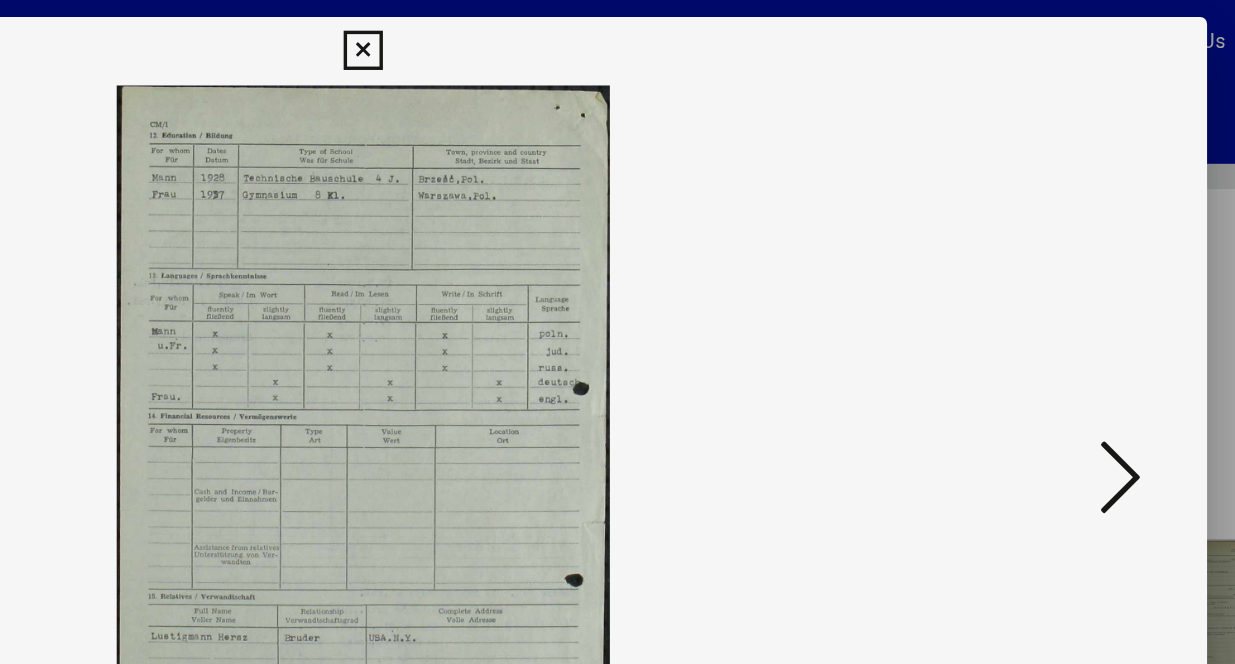 click at bounding box center [617, 30] 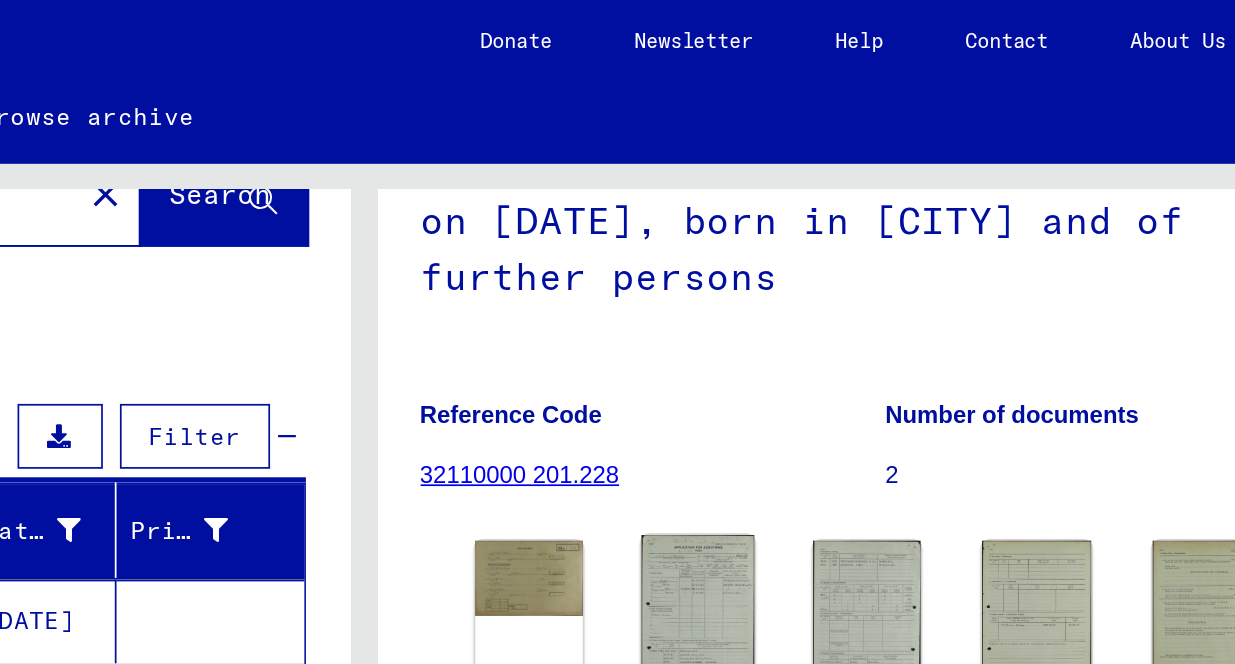 click 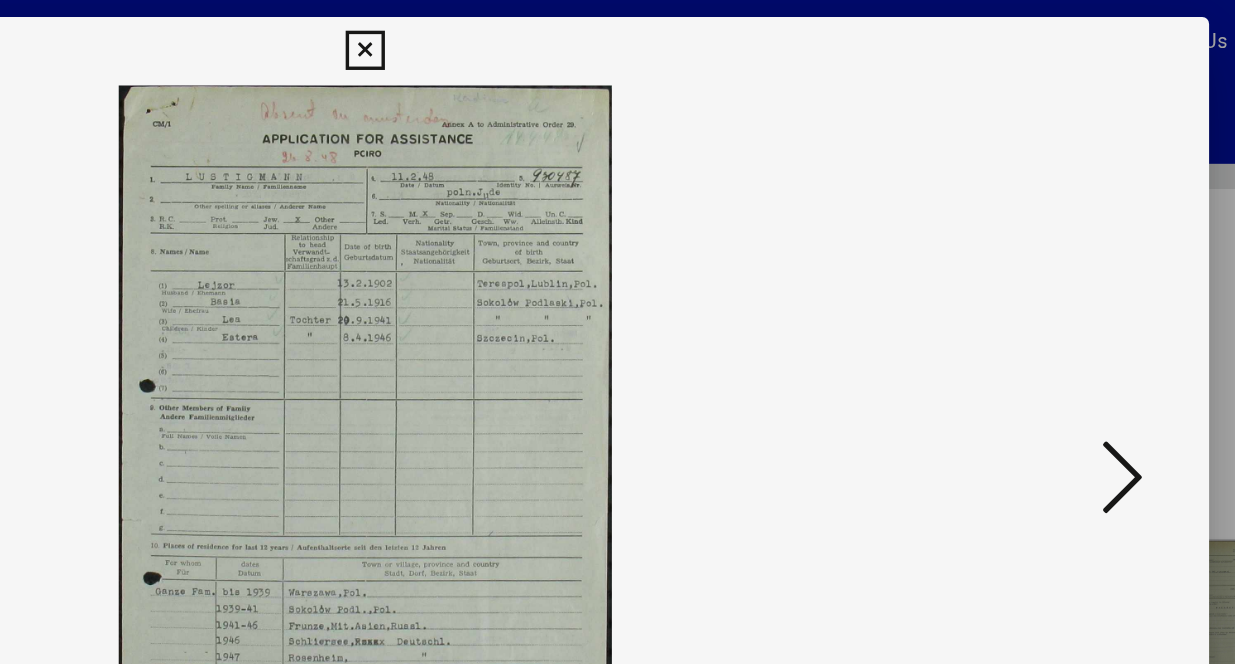 click at bounding box center (617, 30) 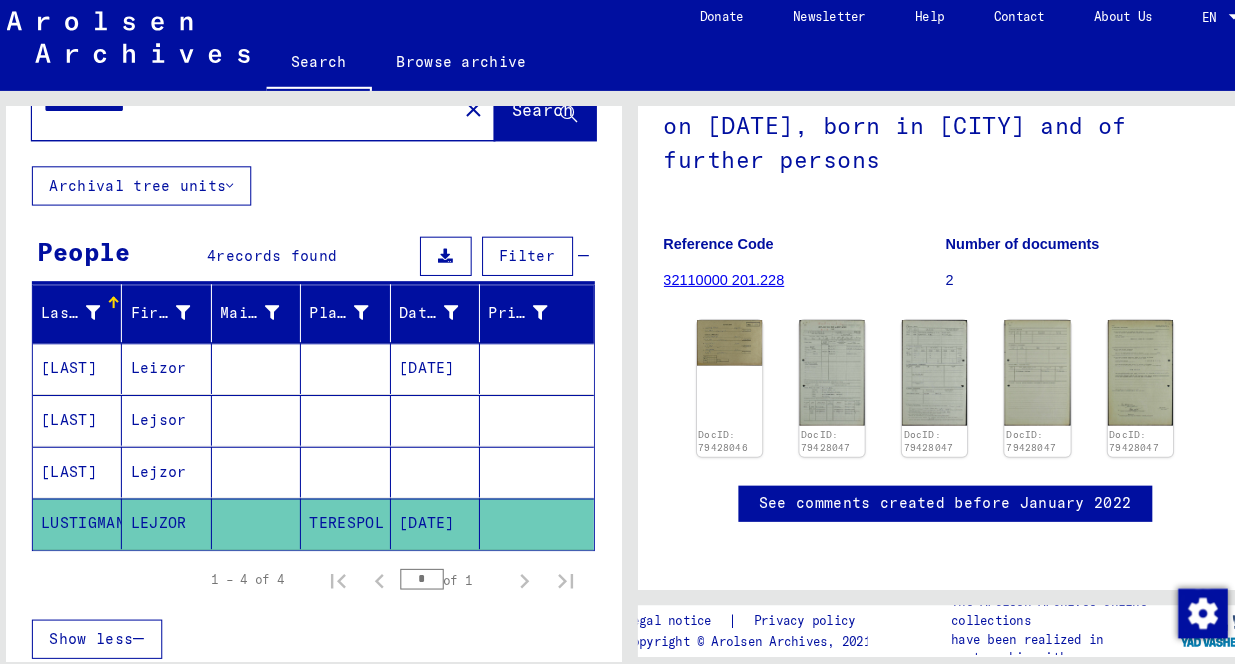 scroll, scrollTop: 0, scrollLeft: 0, axis: both 